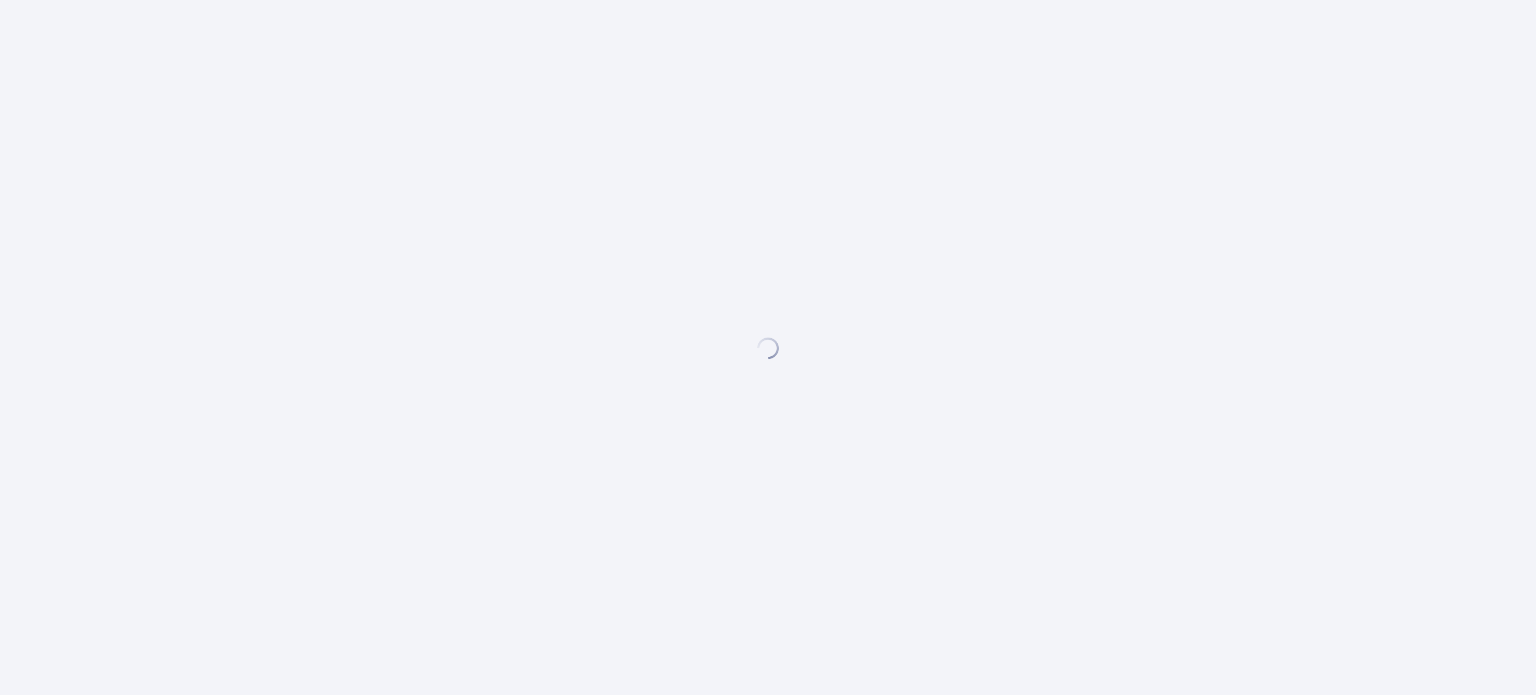 scroll, scrollTop: 0, scrollLeft: 0, axis: both 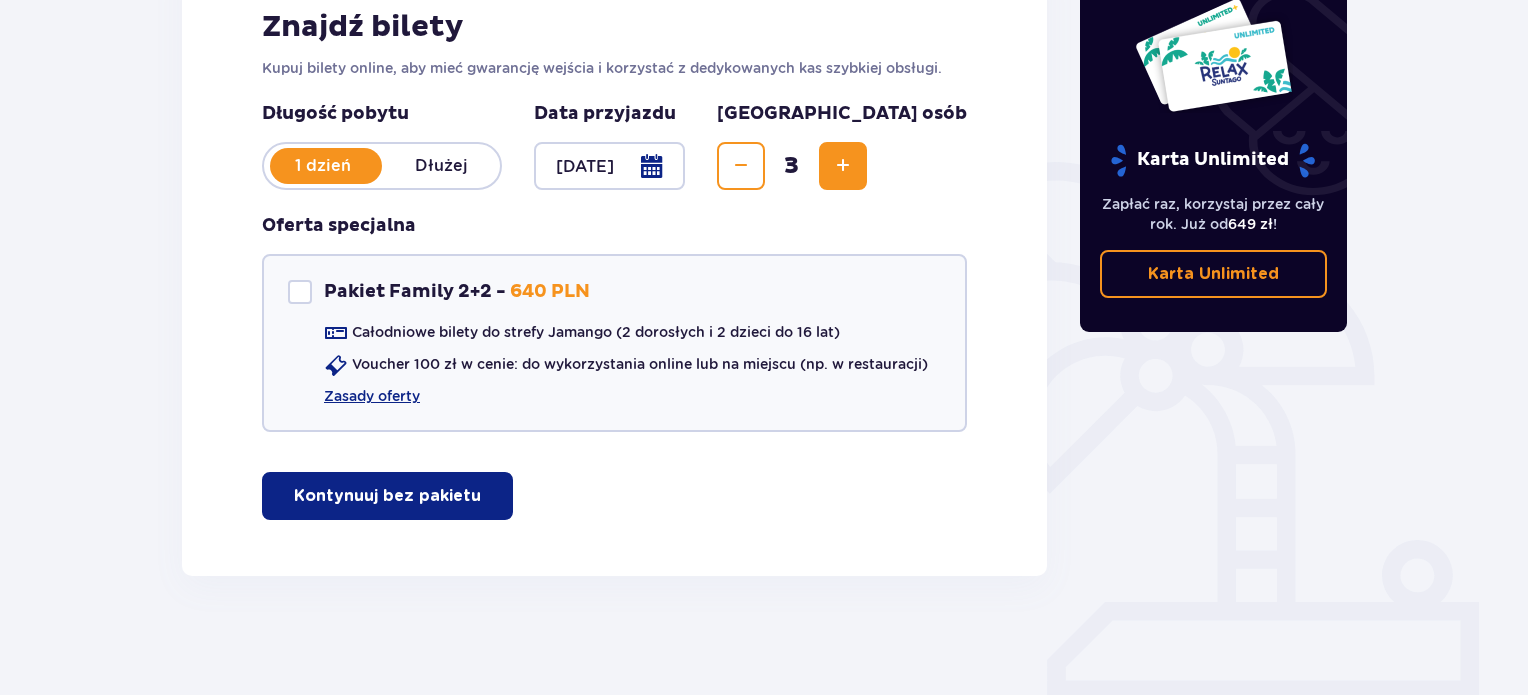 click on "Kontynuuj bez pakietu" at bounding box center (387, 496) 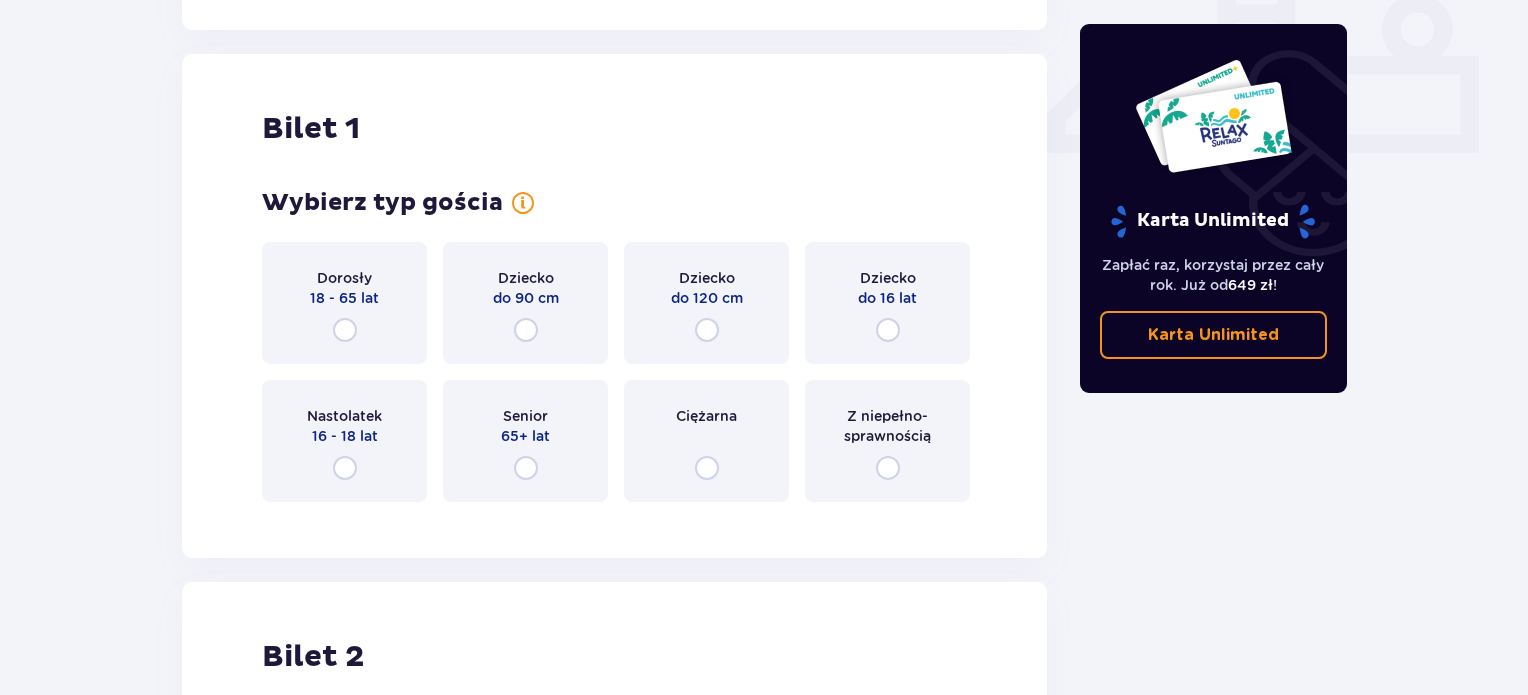 scroll, scrollTop: 909, scrollLeft: 0, axis: vertical 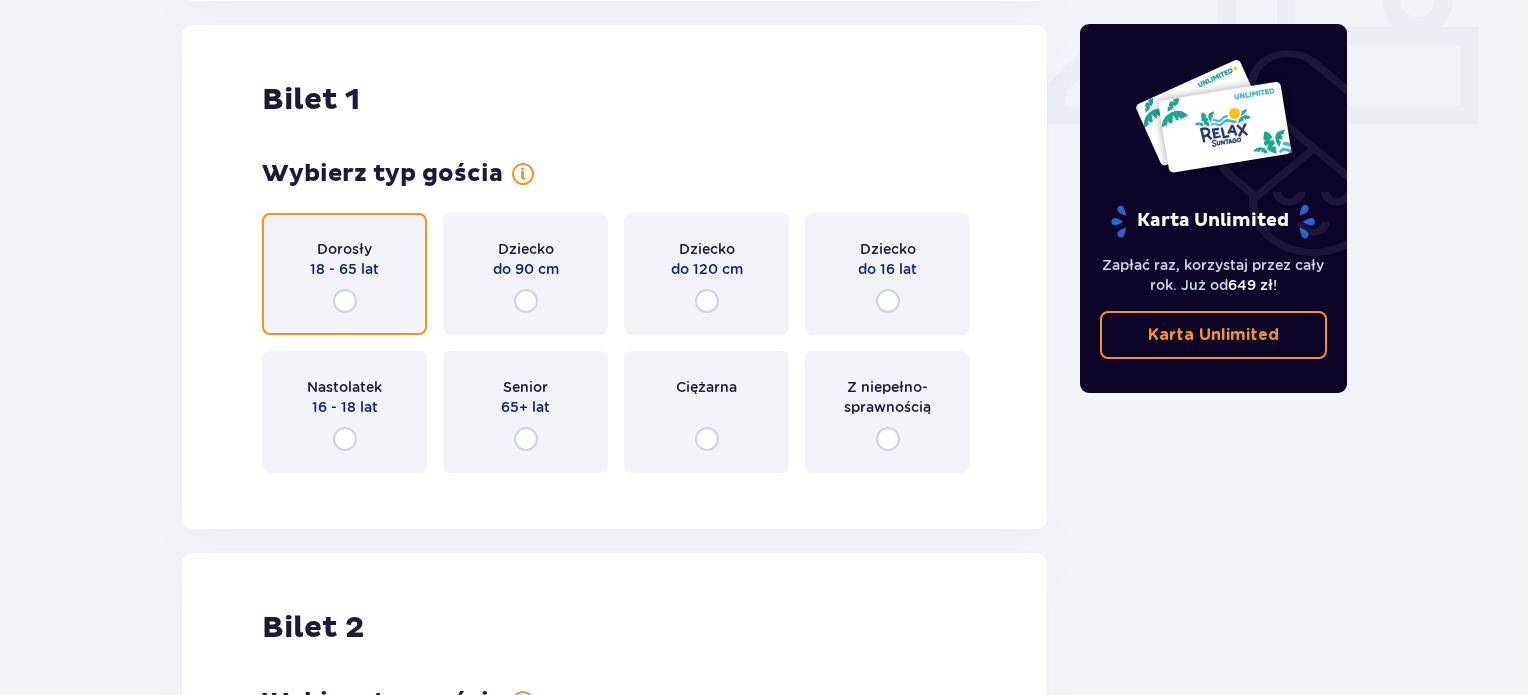 click at bounding box center (345, 301) 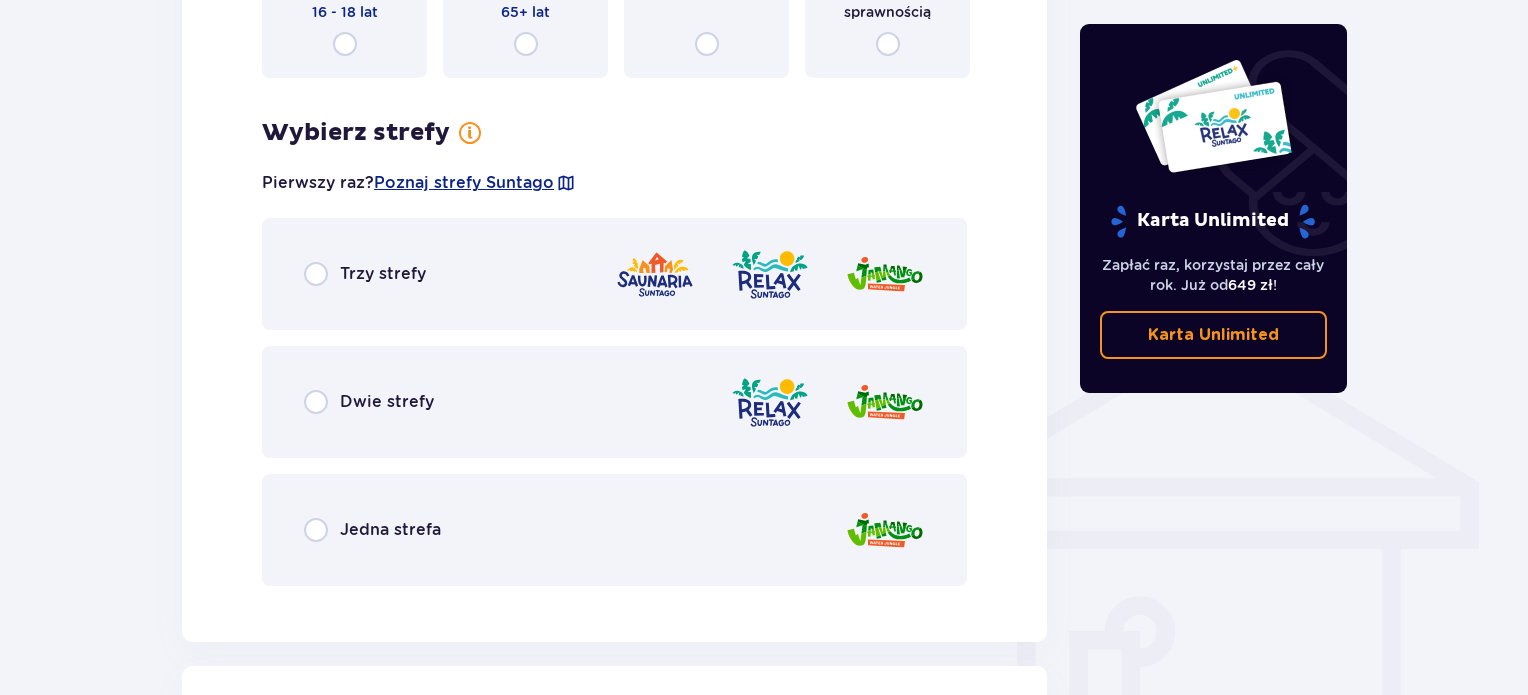 scroll, scrollTop: 1297, scrollLeft: 0, axis: vertical 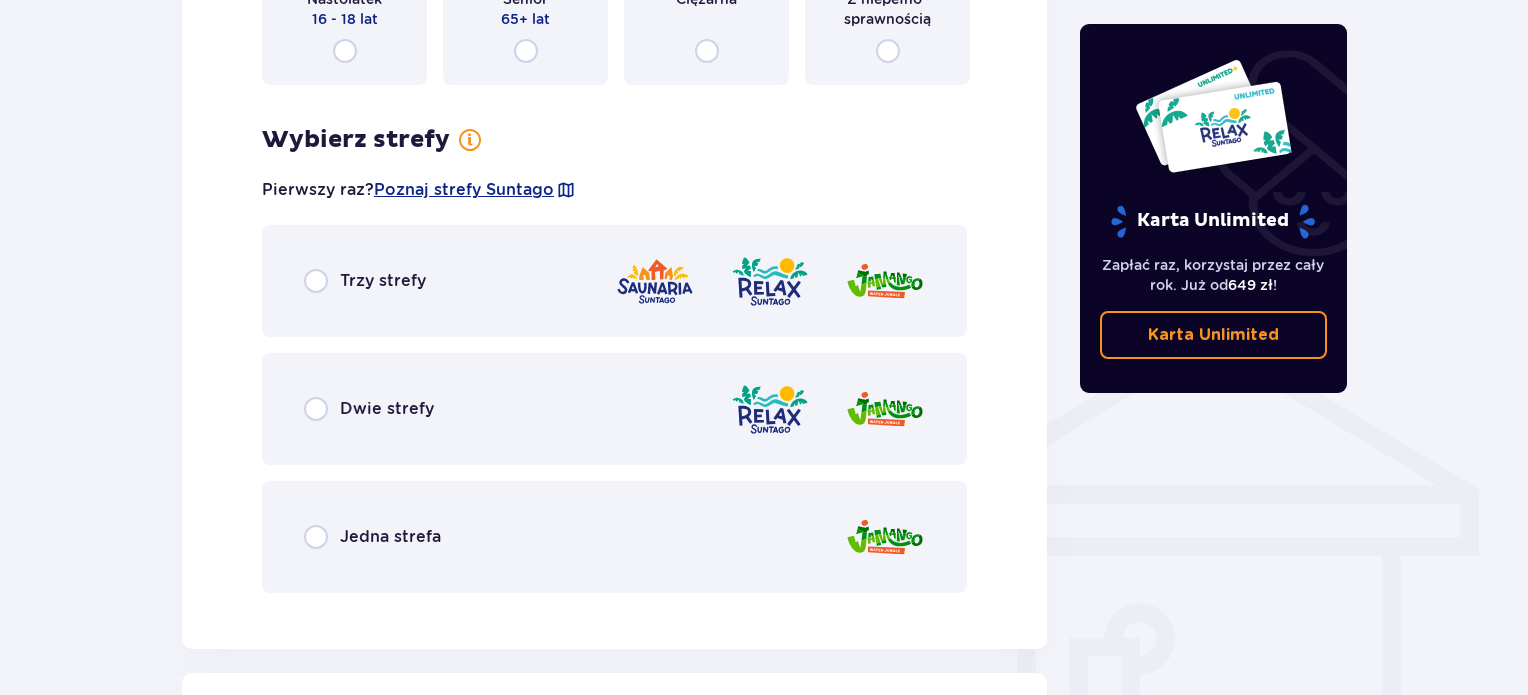 click on "Trzy strefy" at bounding box center (614, 281) 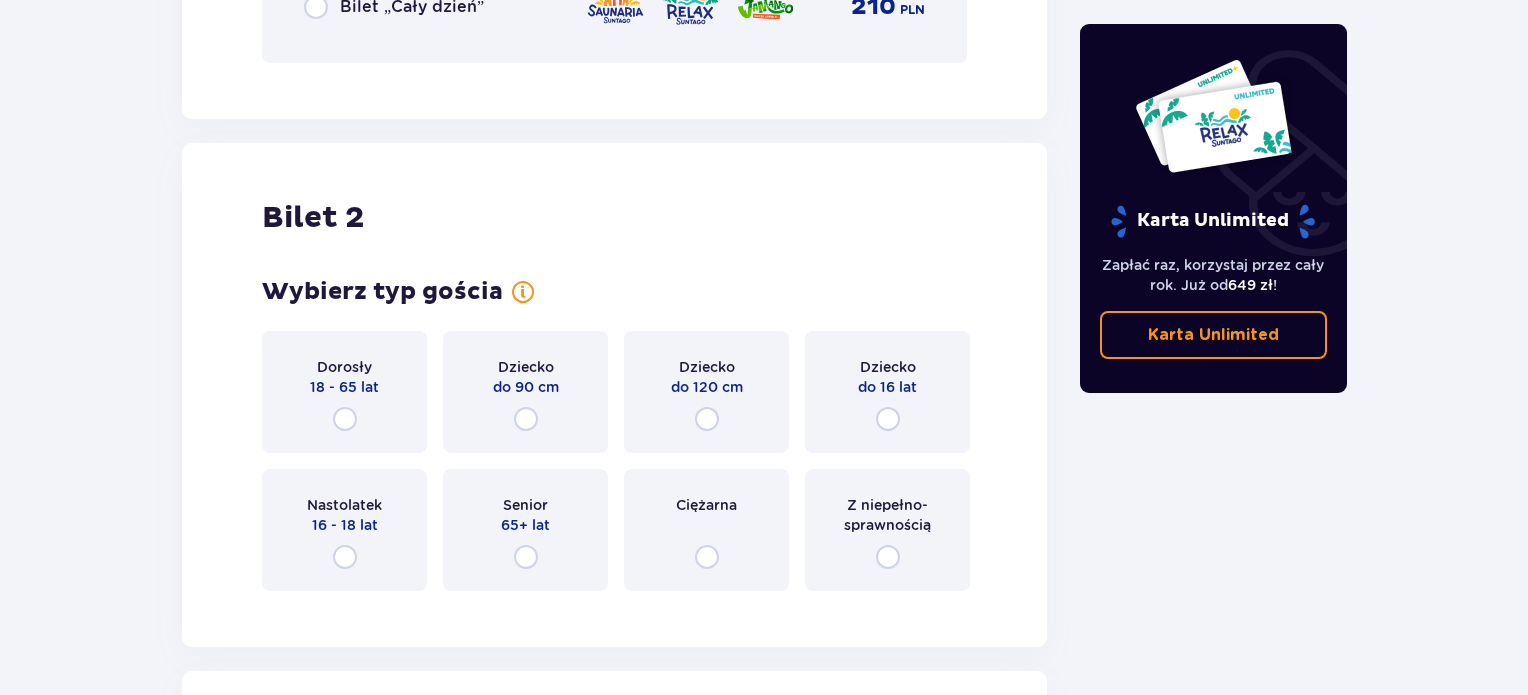 scroll, scrollTop: 2405, scrollLeft: 0, axis: vertical 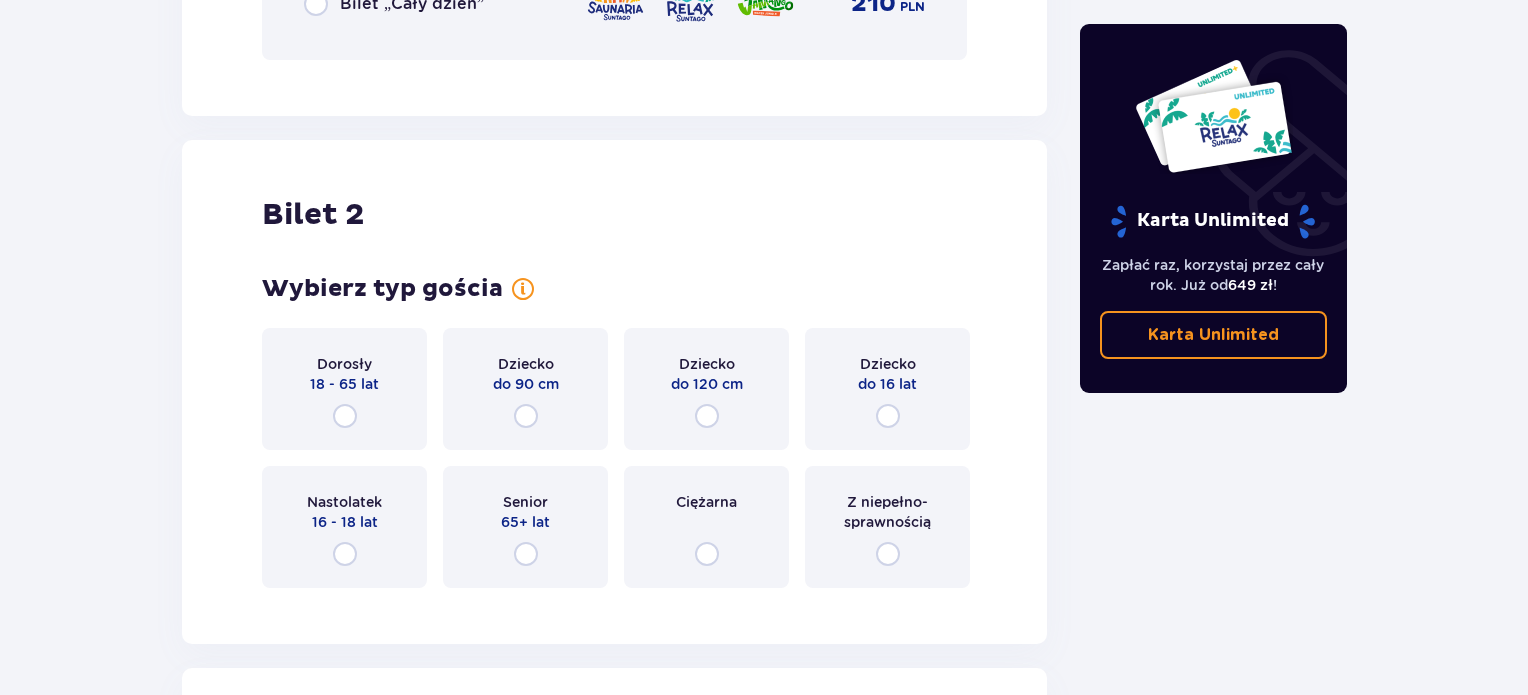 click on "16 - 18 lat" at bounding box center [345, 522] 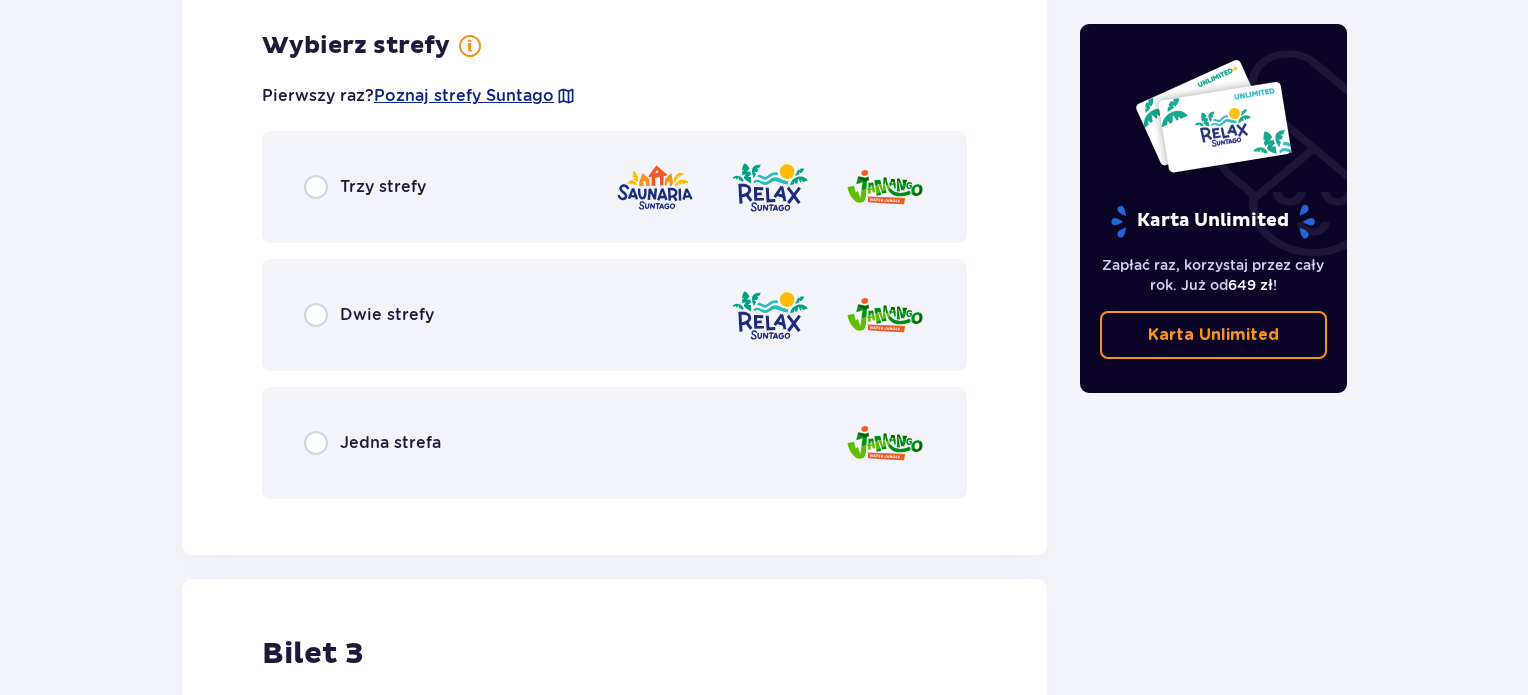scroll, scrollTop: 3007, scrollLeft: 0, axis: vertical 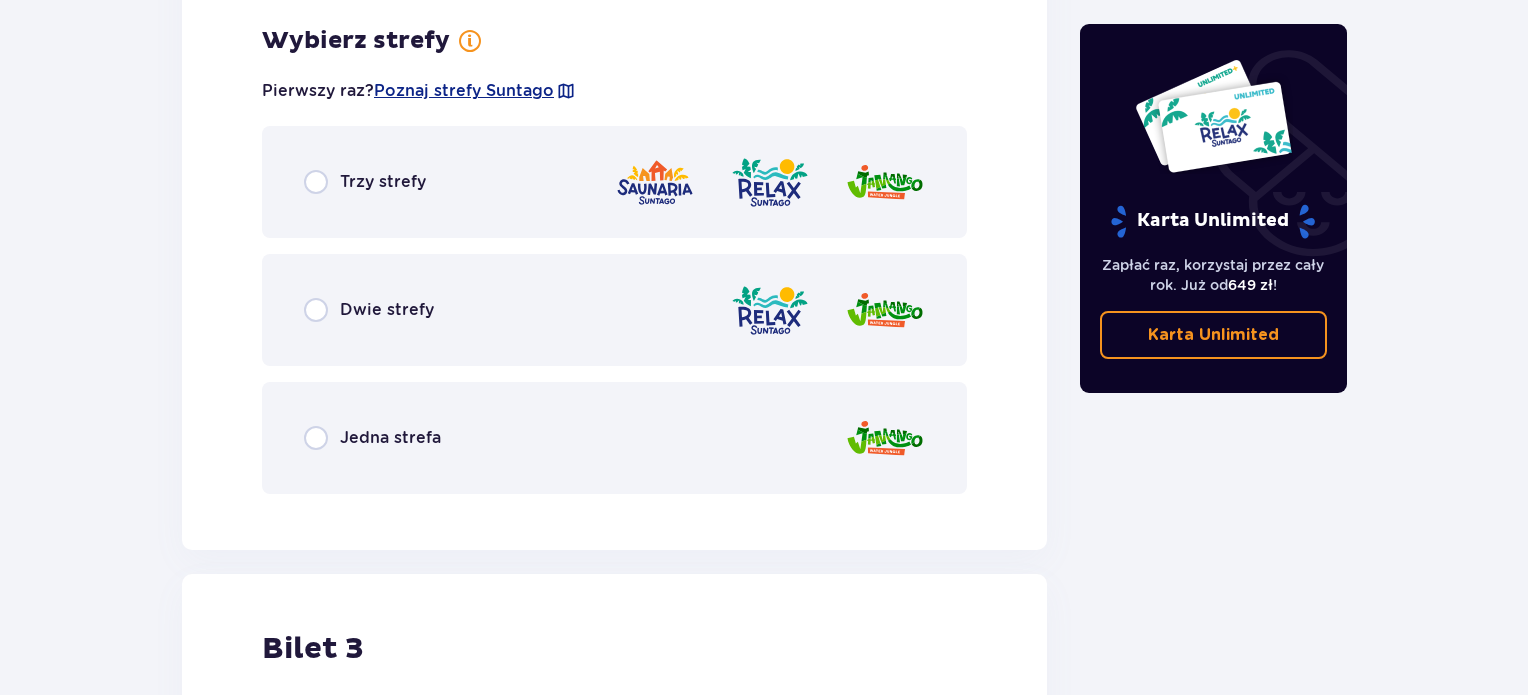 click on "Trzy strefy" at bounding box center (383, 182) 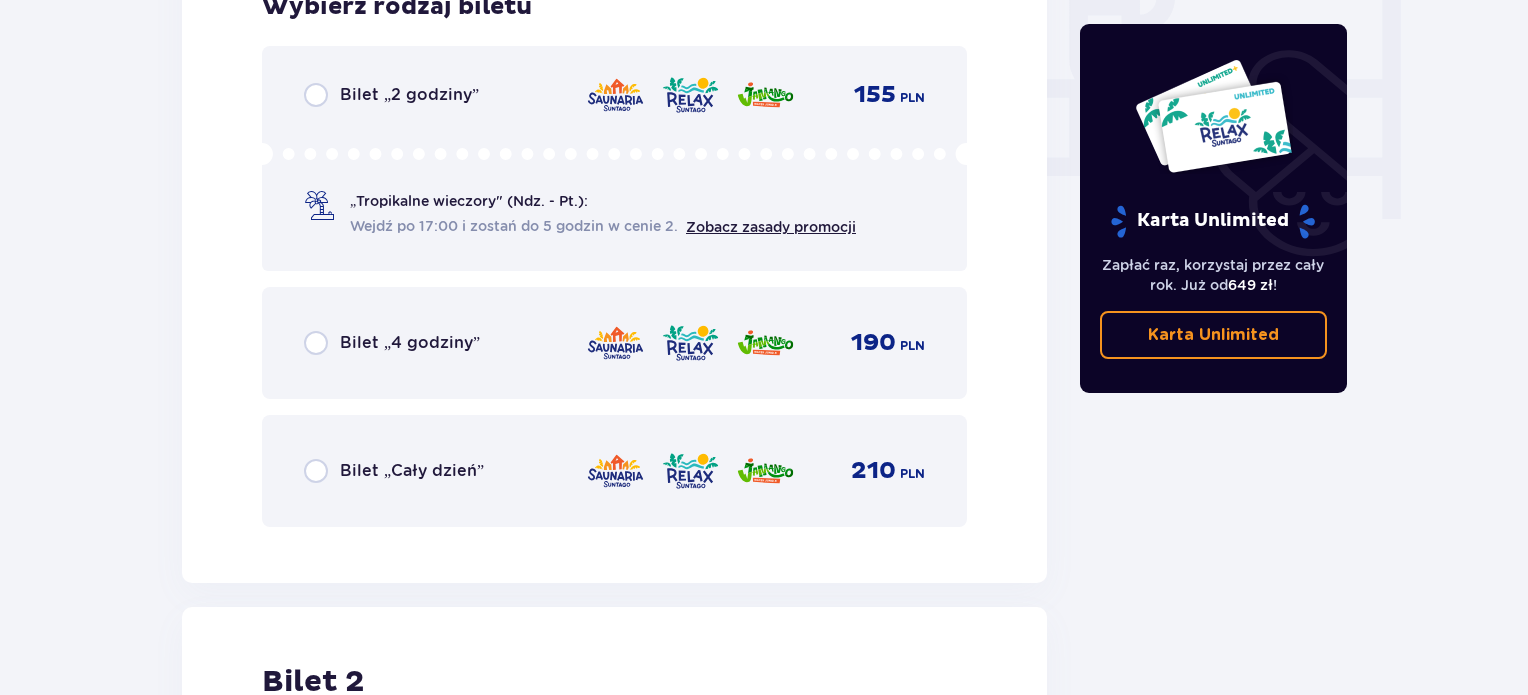 scroll, scrollTop: 1915, scrollLeft: 0, axis: vertical 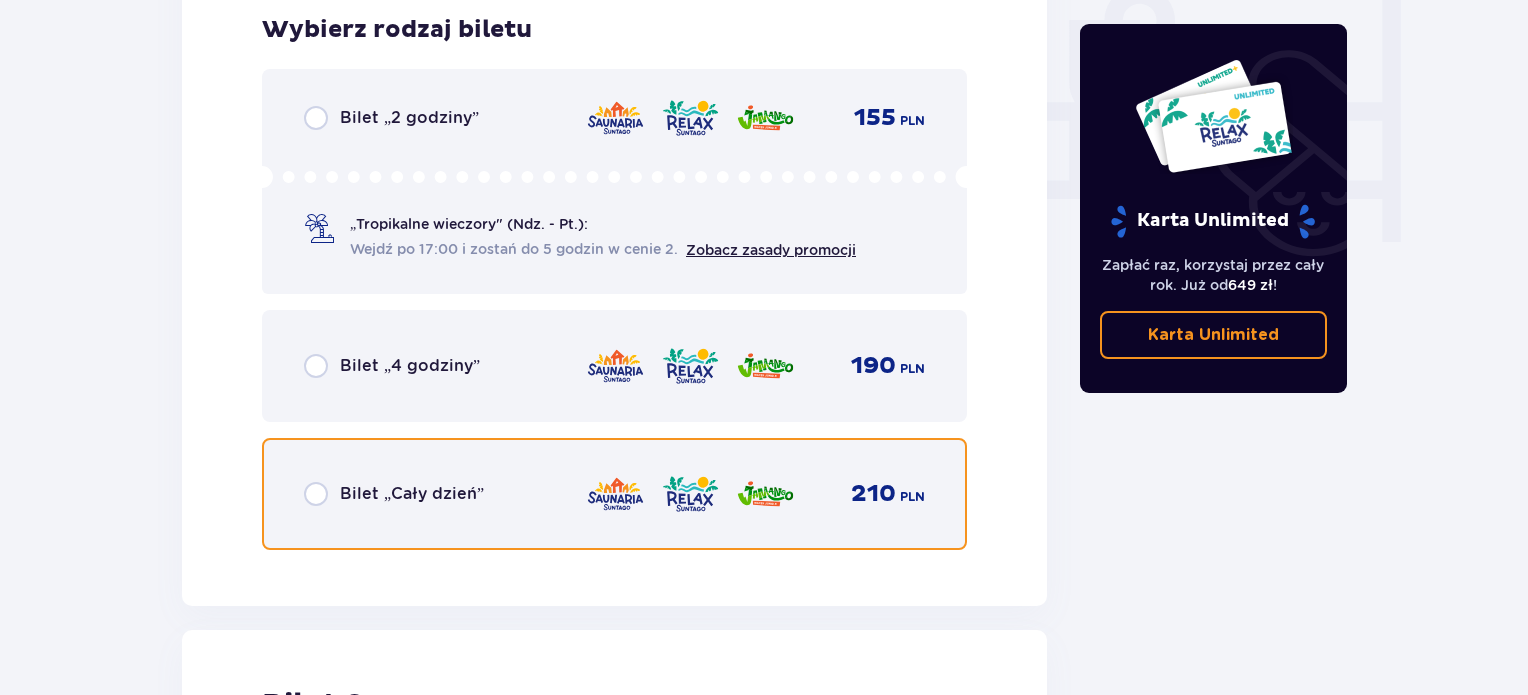 click at bounding box center (316, 494) 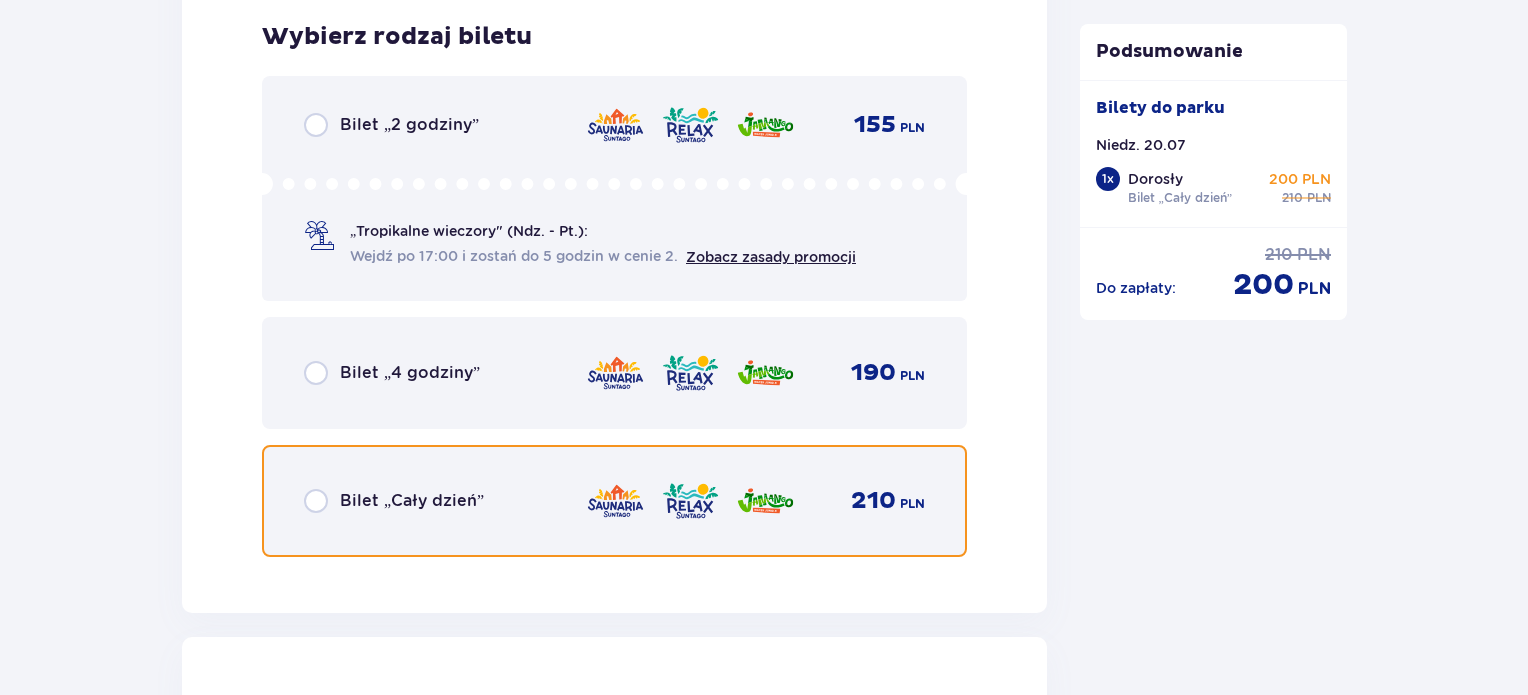 click at bounding box center [316, 501] 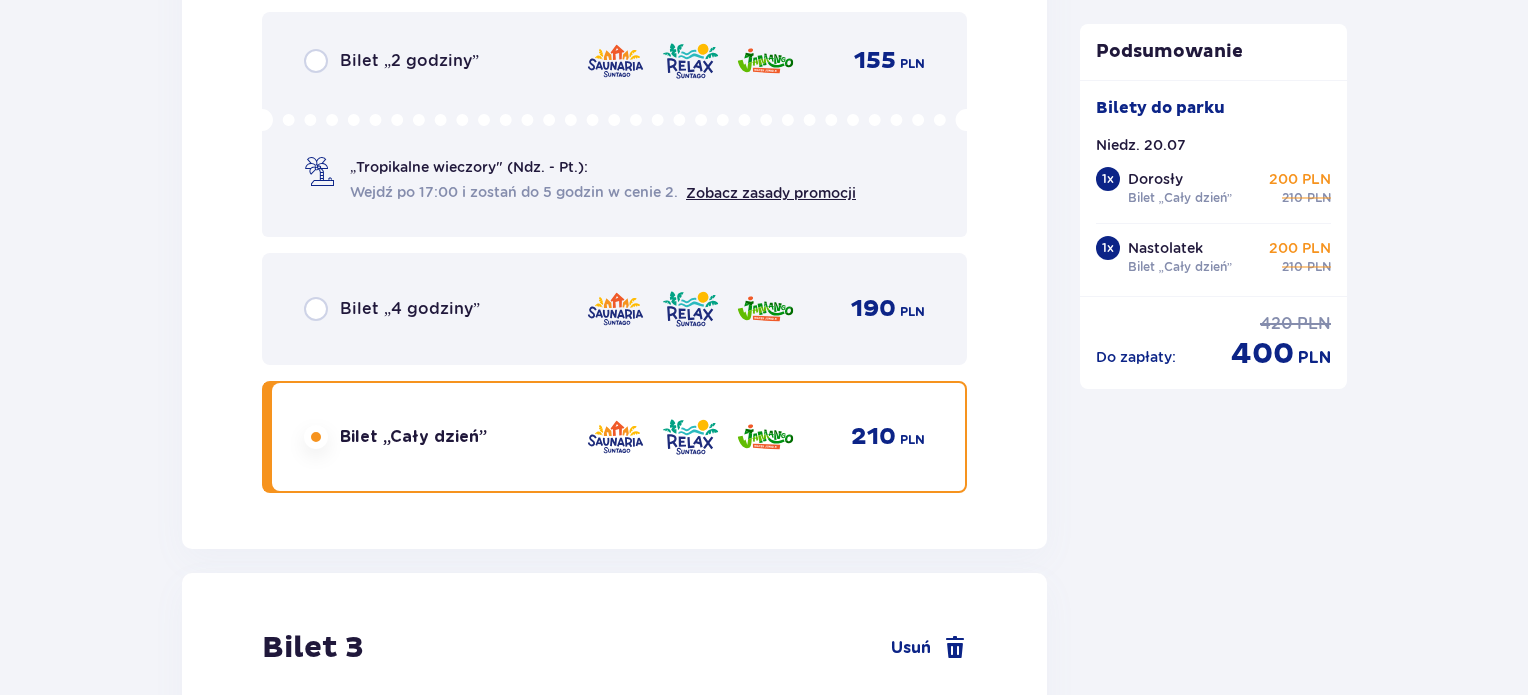 scroll, scrollTop: 4178, scrollLeft: 0, axis: vertical 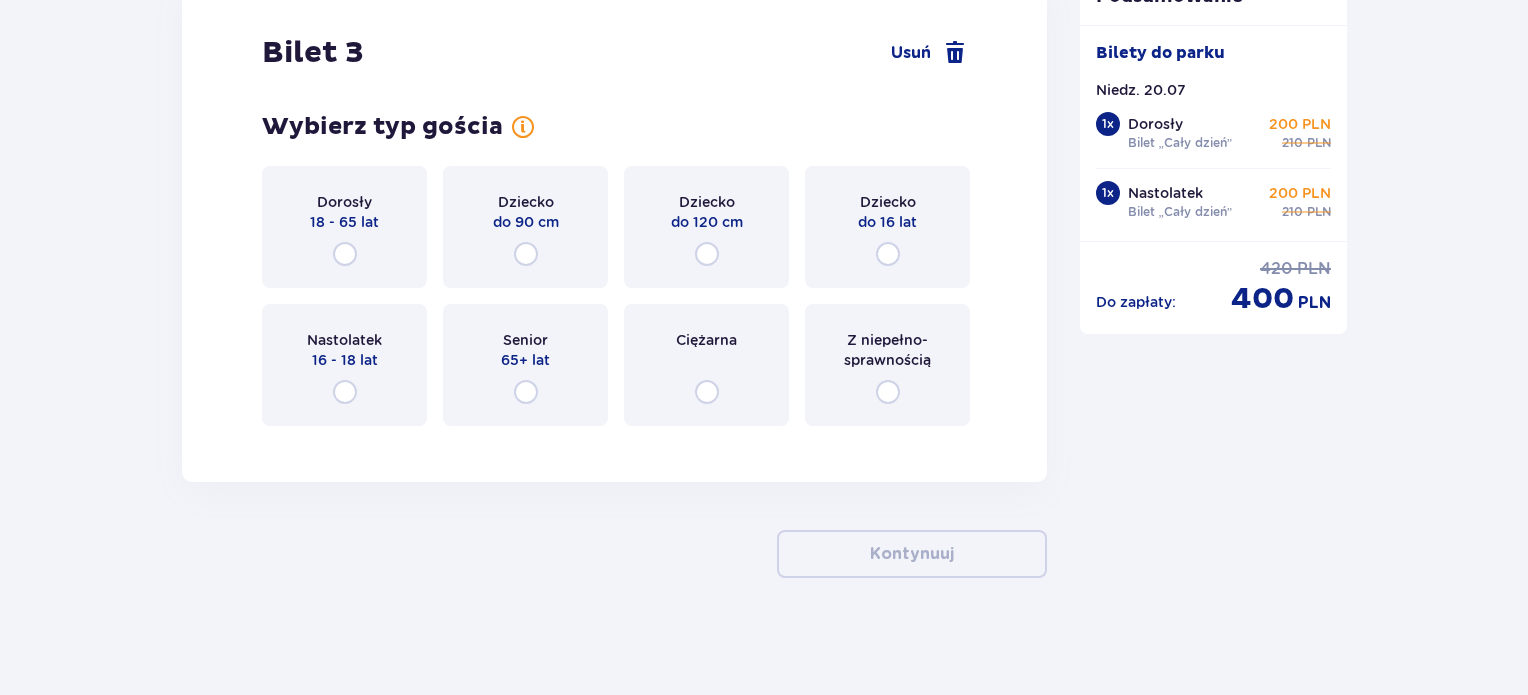 click on "18 - 65 lat" at bounding box center [344, 222] 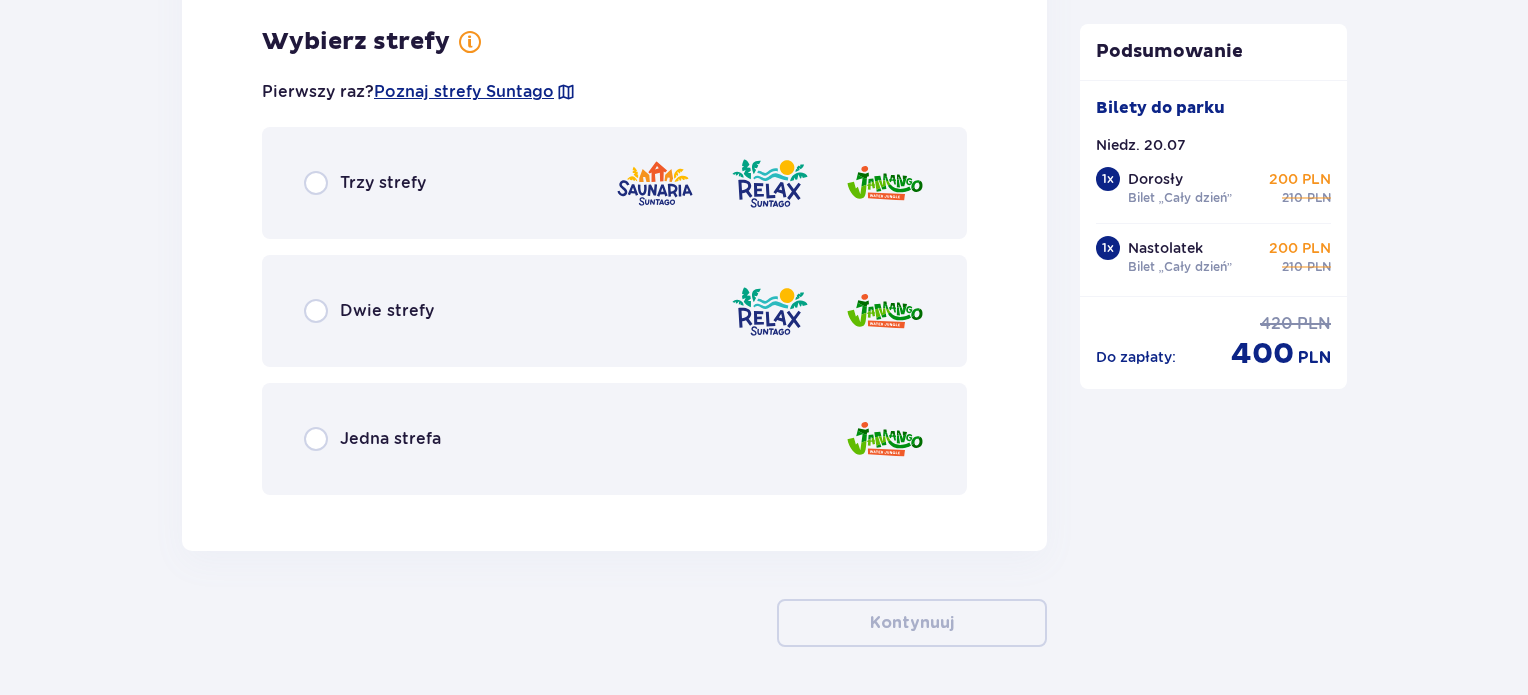 click on "Jedna strefa" at bounding box center [614, 439] 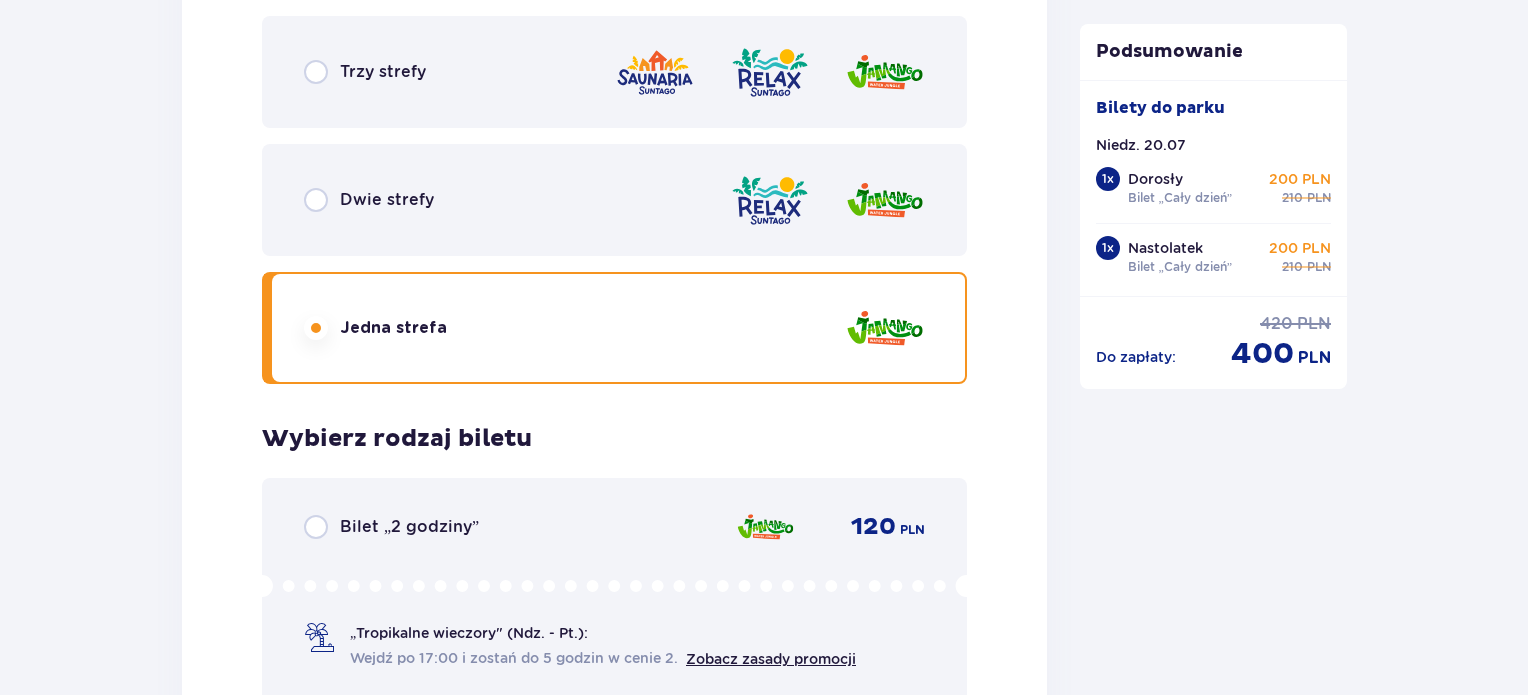 scroll, scrollTop: 4725, scrollLeft: 0, axis: vertical 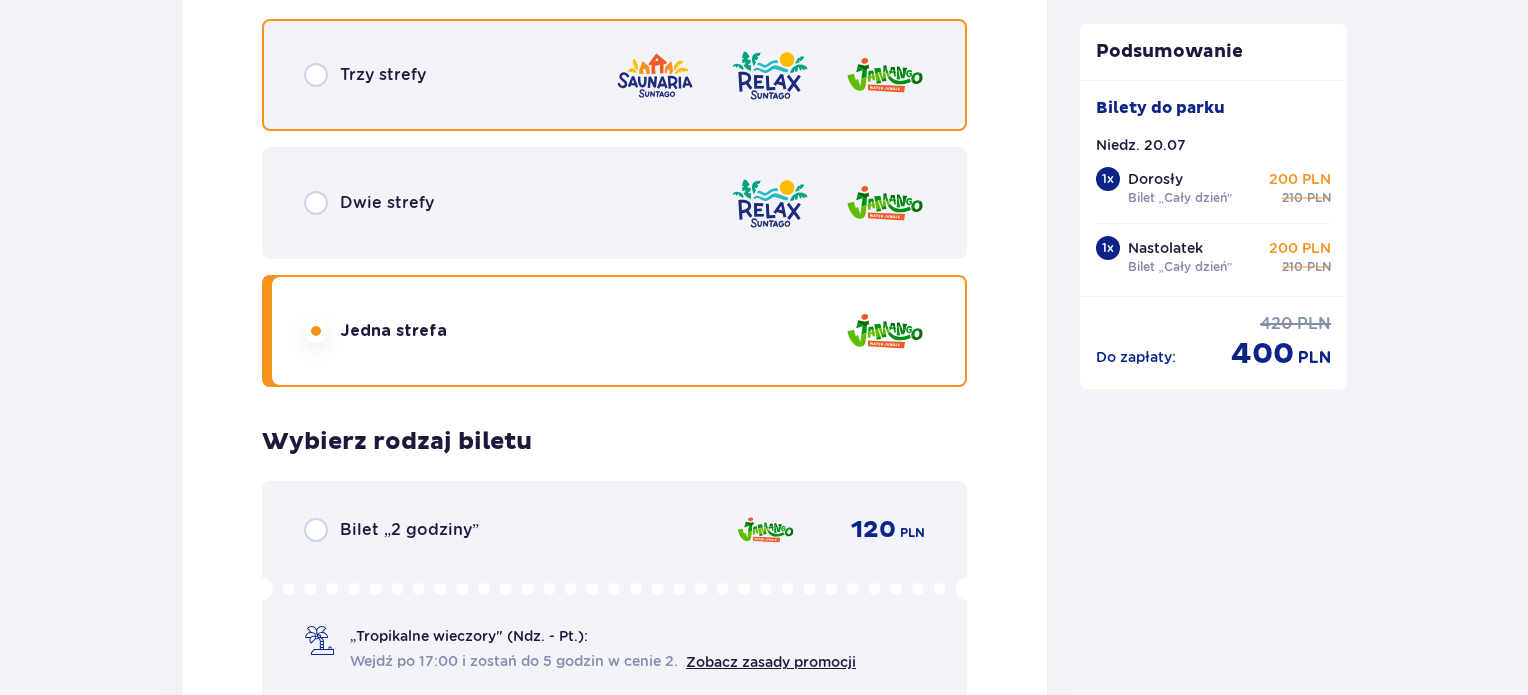 click at bounding box center (316, 75) 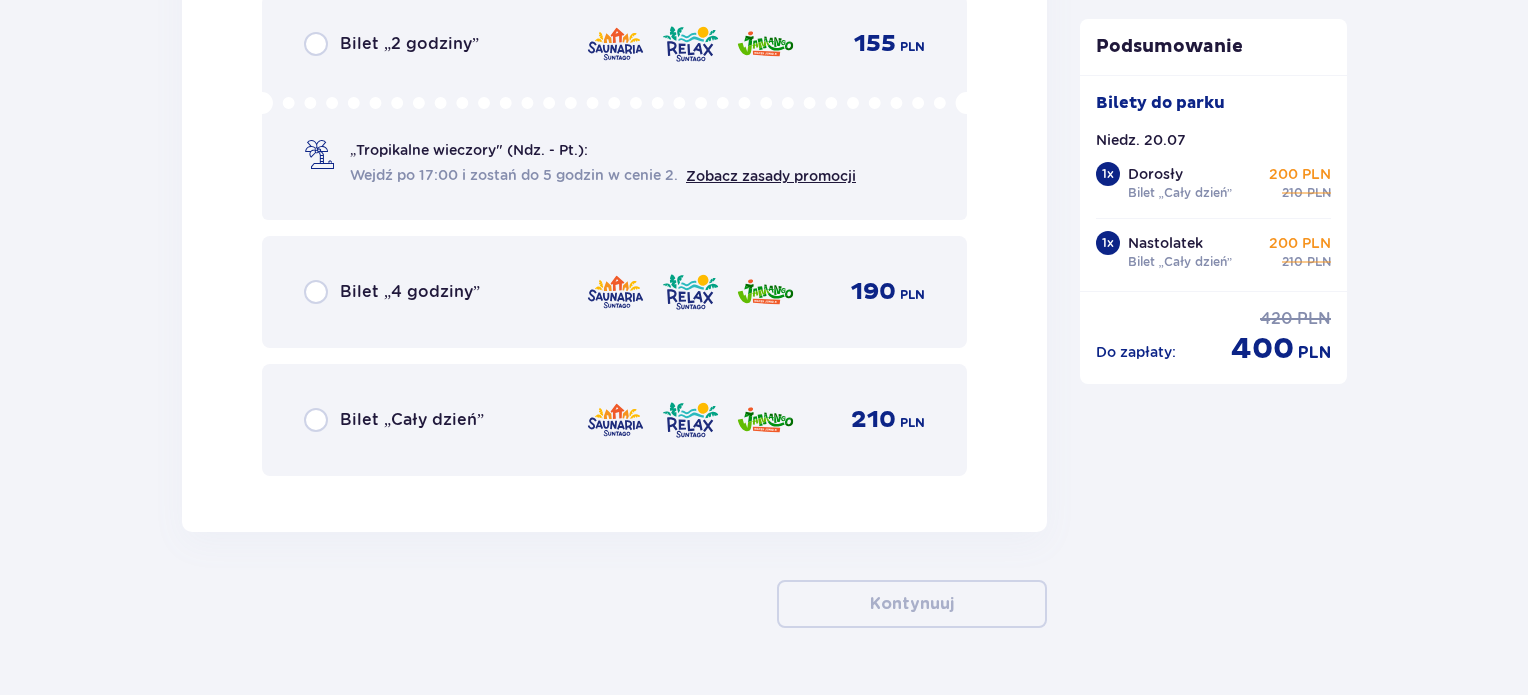 scroll, scrollTop: 5225, scrollLeft: 0, axis: vertical 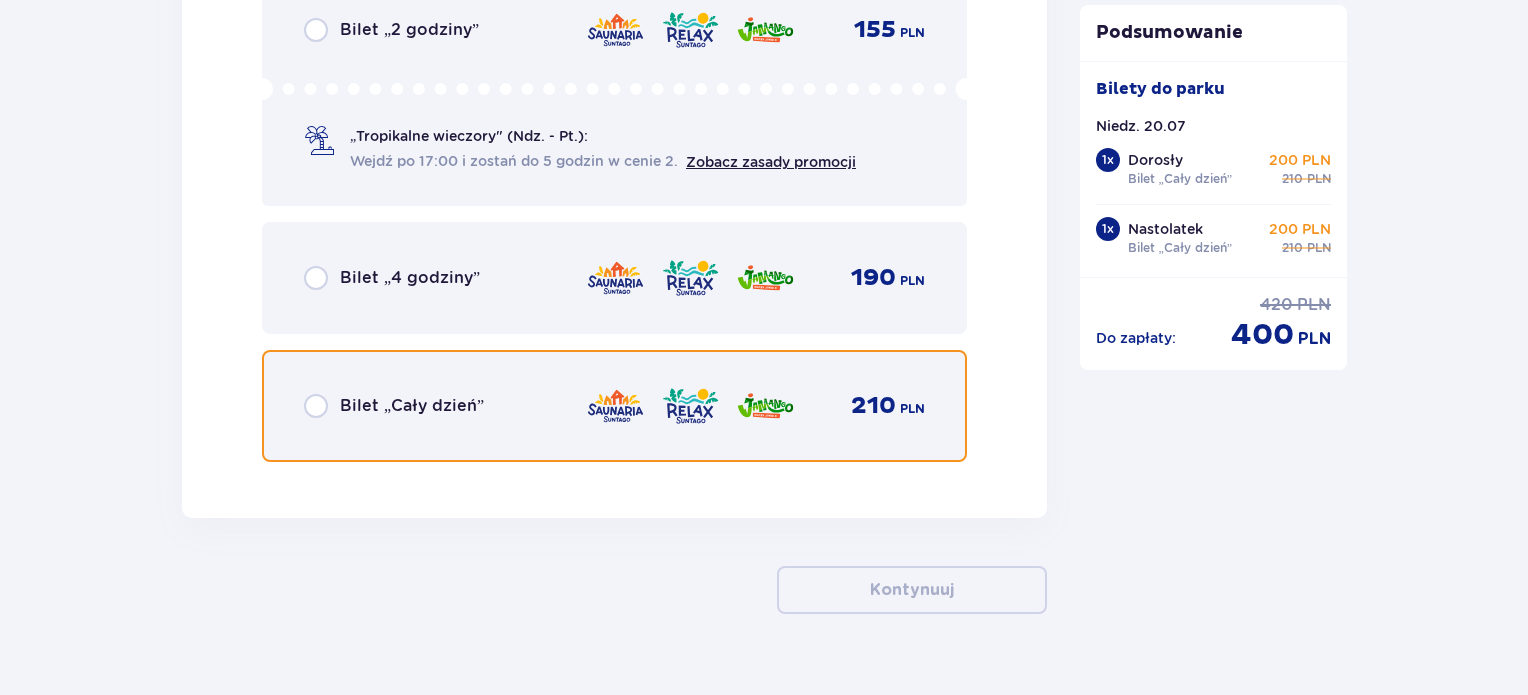 click at bounding box center (316, 406) 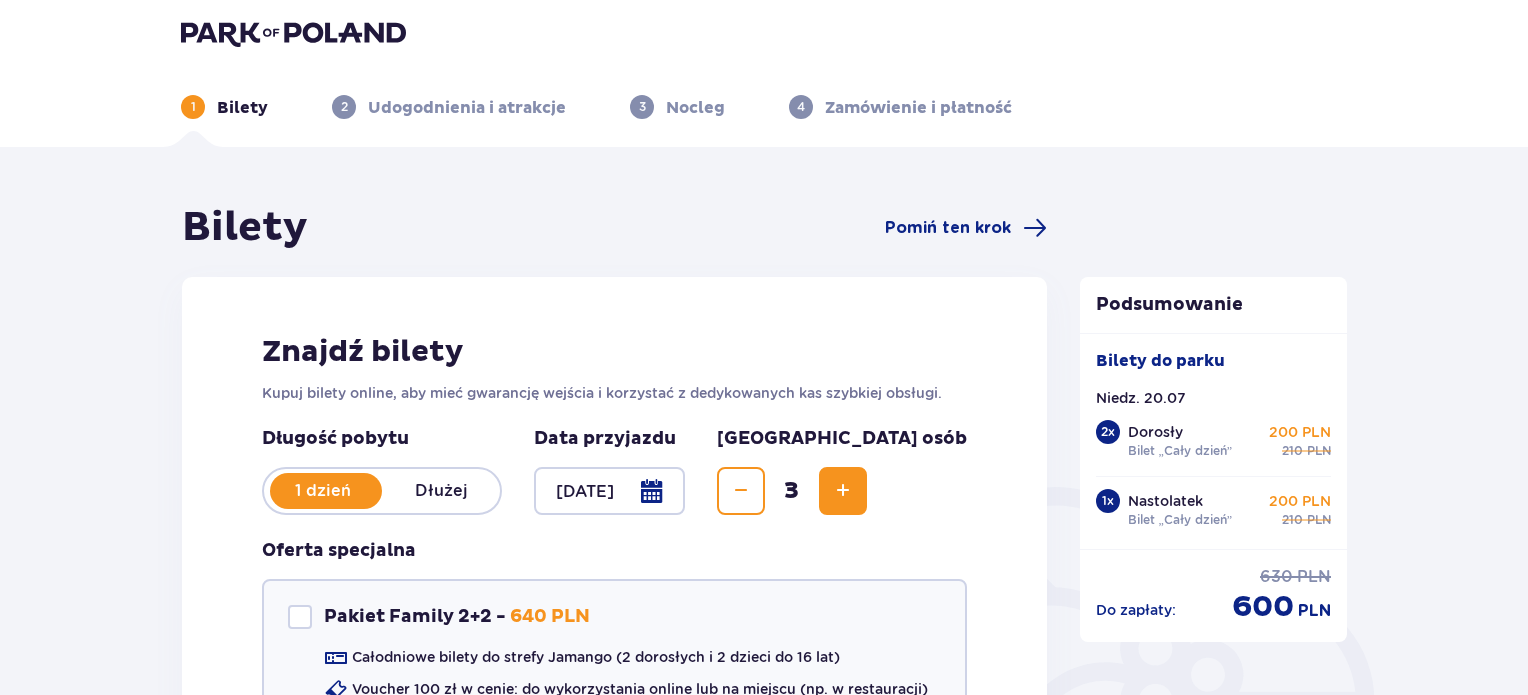 scroll, scrollTop: 0, scrollLeft: 0, axis: both 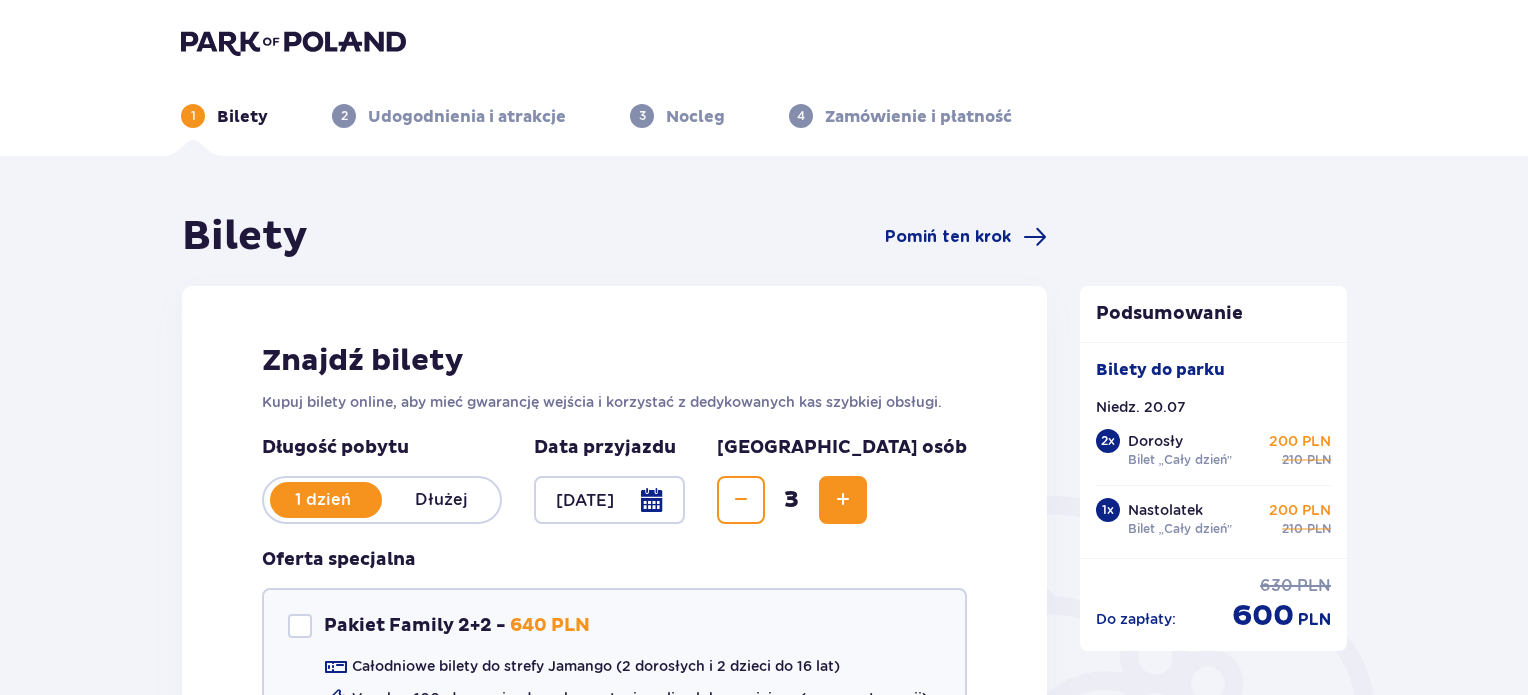 click at bounding box center (293, 42) 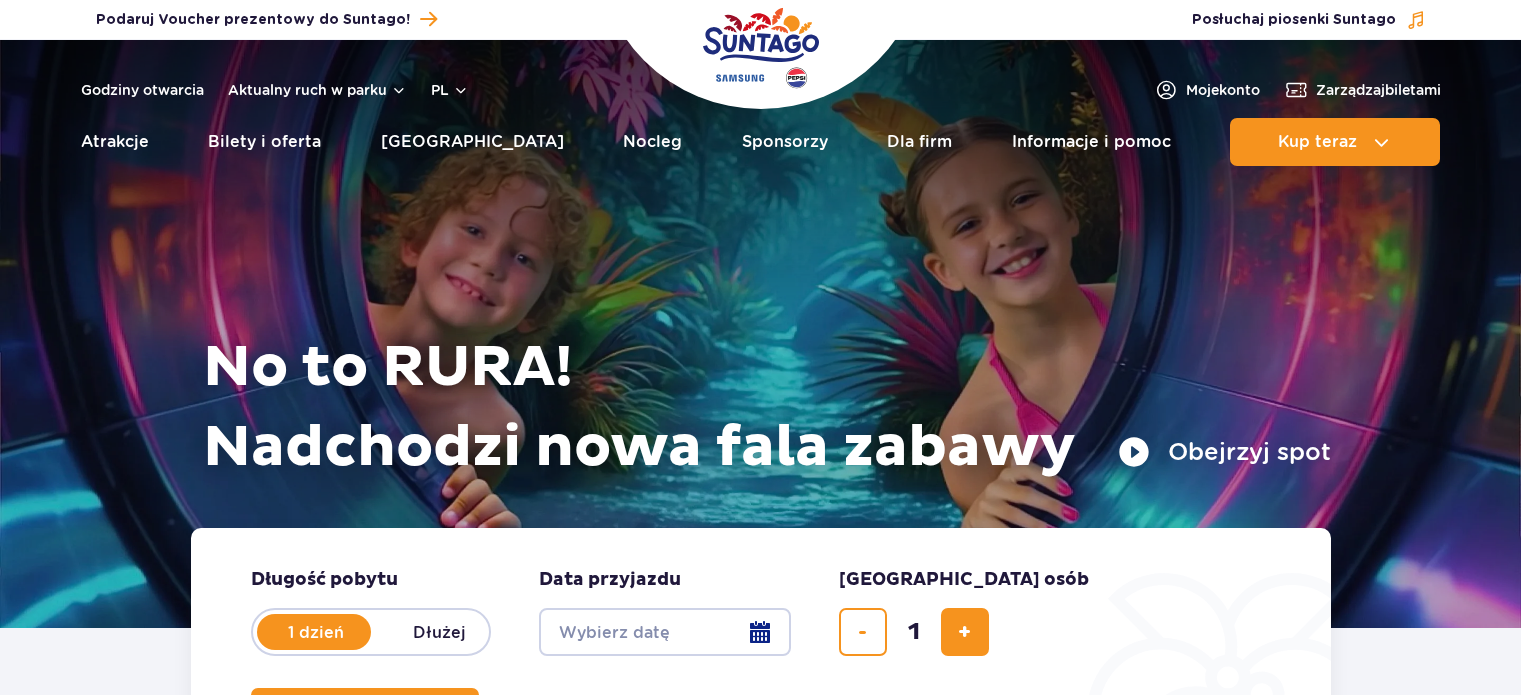 scroll, scrollTop: 0, scrollLeft: 0, axis: both 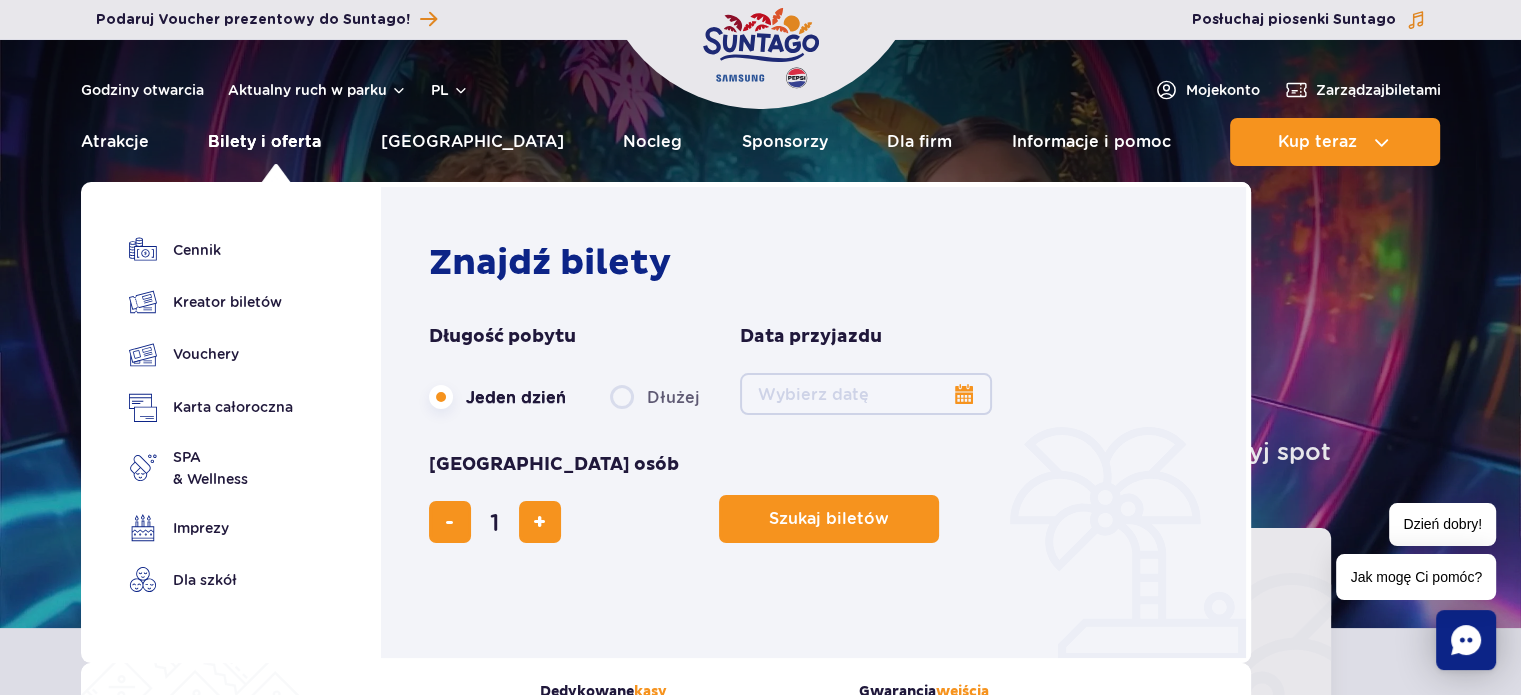 click on "Bilety i oferta" at bounding box center (264, 142) 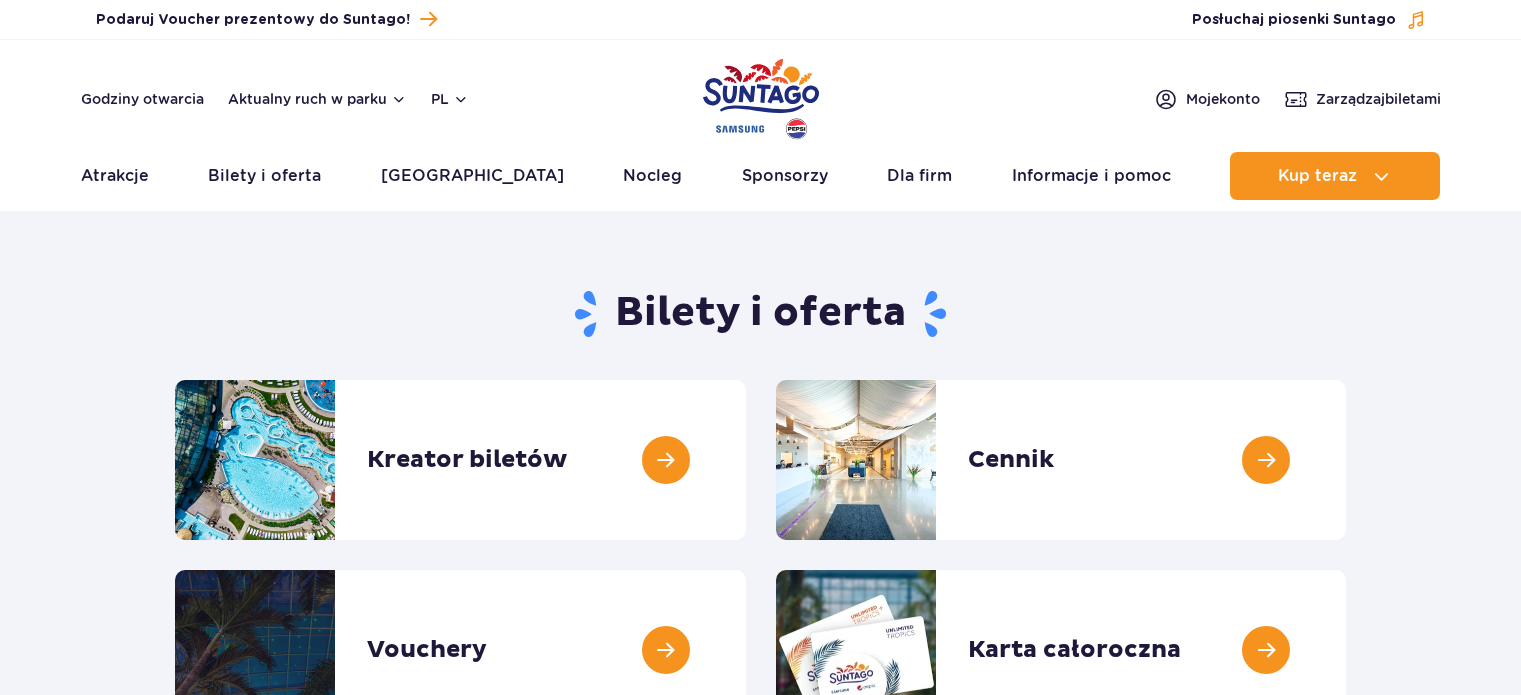 scroll, scrollTop: 0, scrollLeft: 0, axis: both 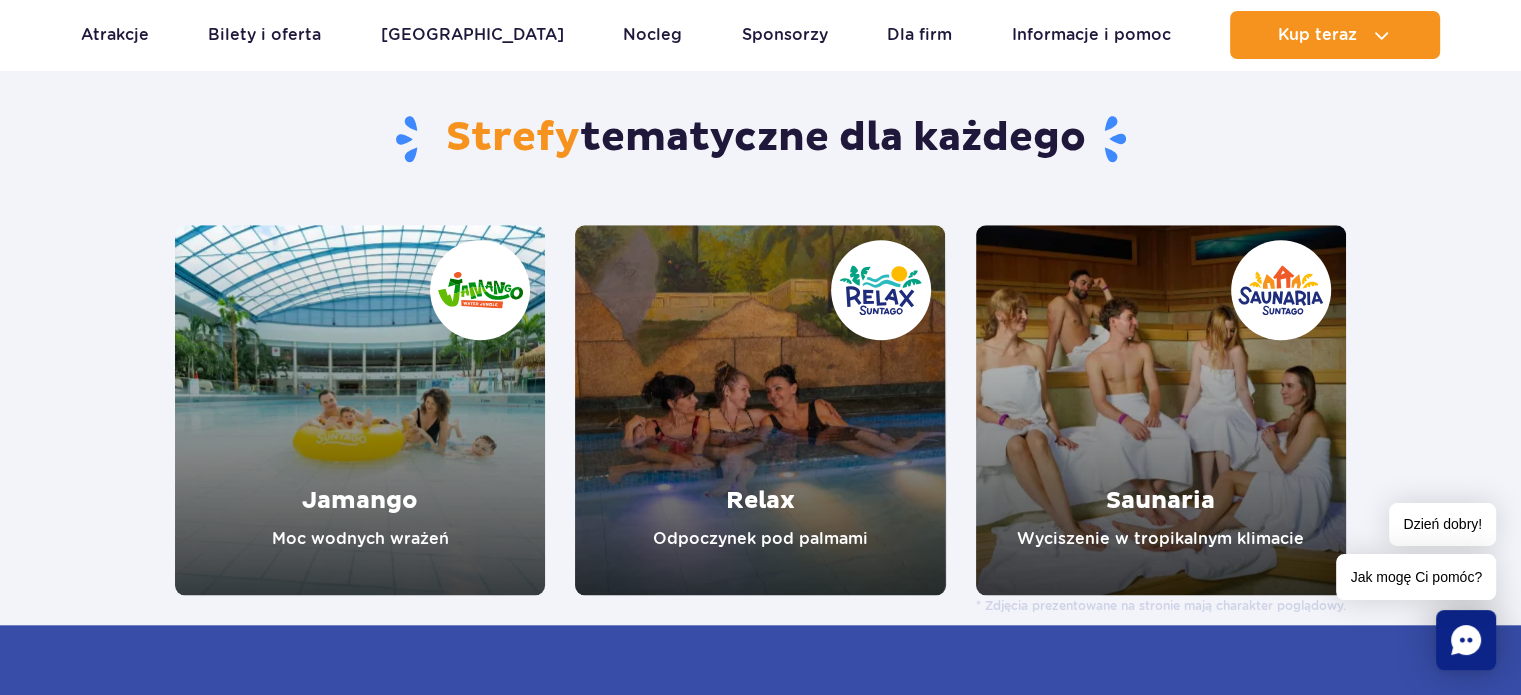 click at bounding box center [1161, 410] 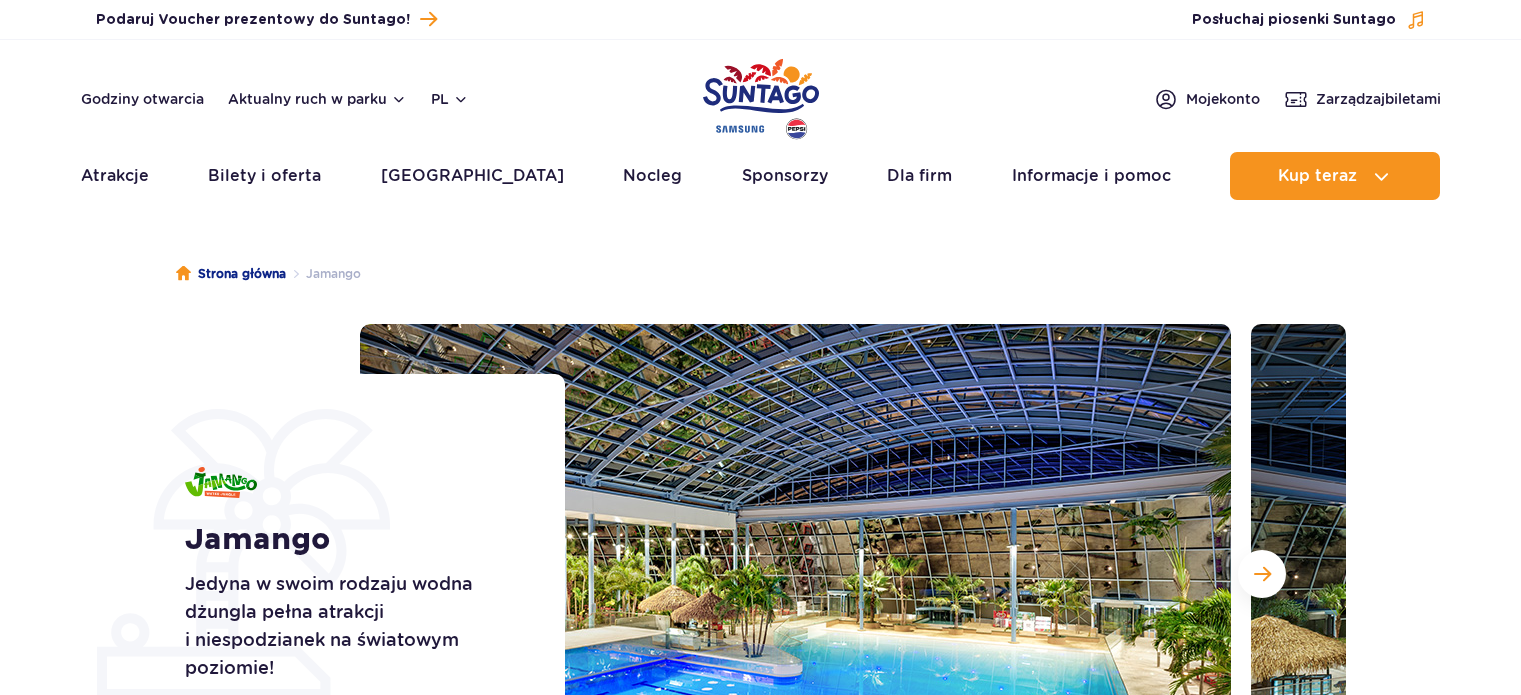 scroll, scrollTop: 0, scrollLeft: 0, axis: both 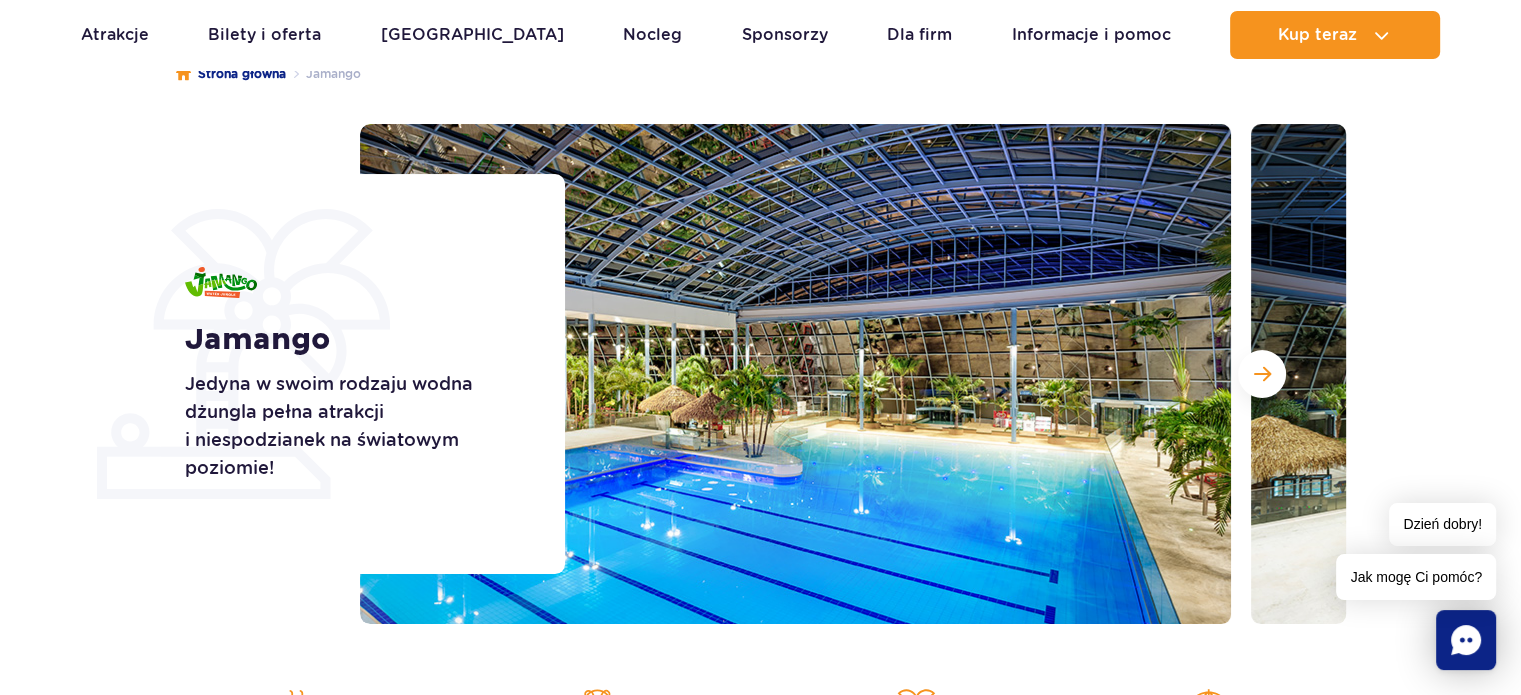 drag, startPoint x: 222, startPoint y: 314, endPoint x: 233, endPoint y: 316, distance: 11.18034 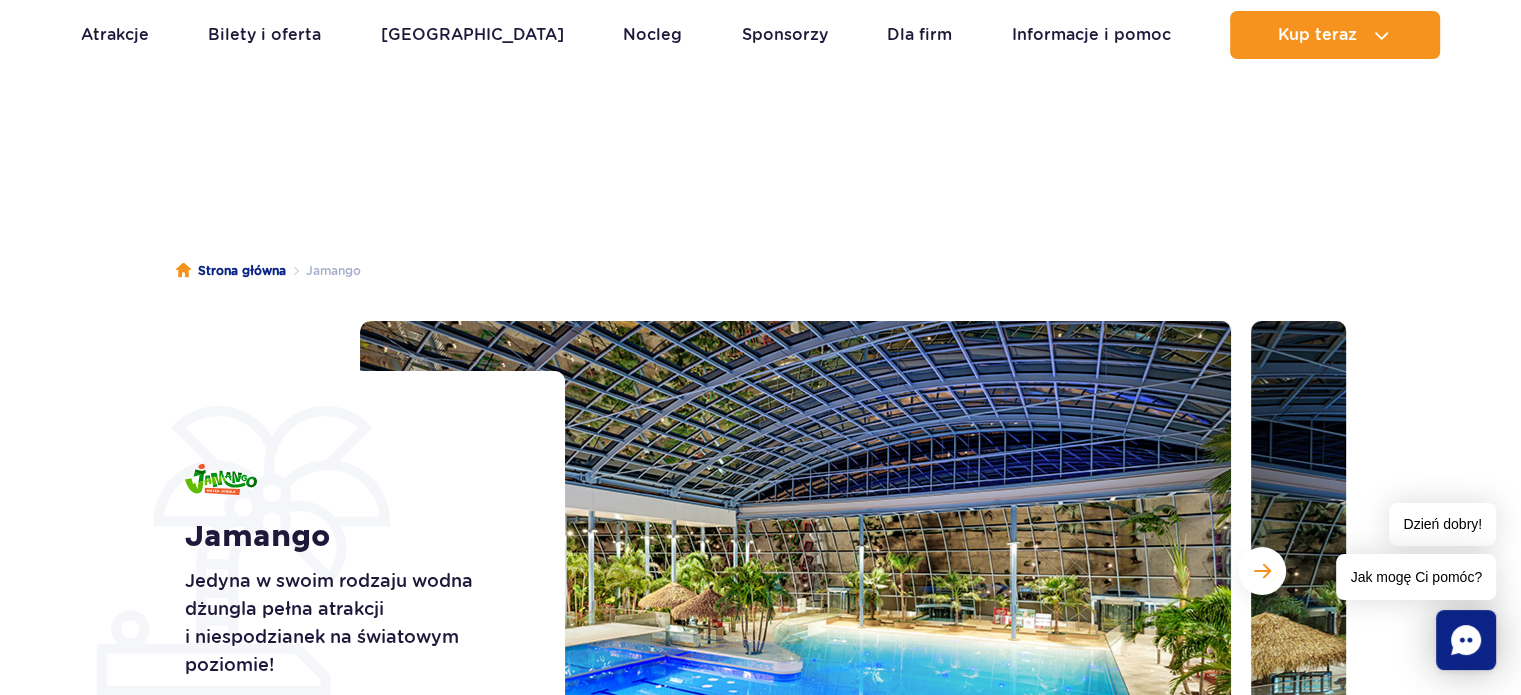 scroll, scrollTop: 0, scrollLeft: 0, axis: both 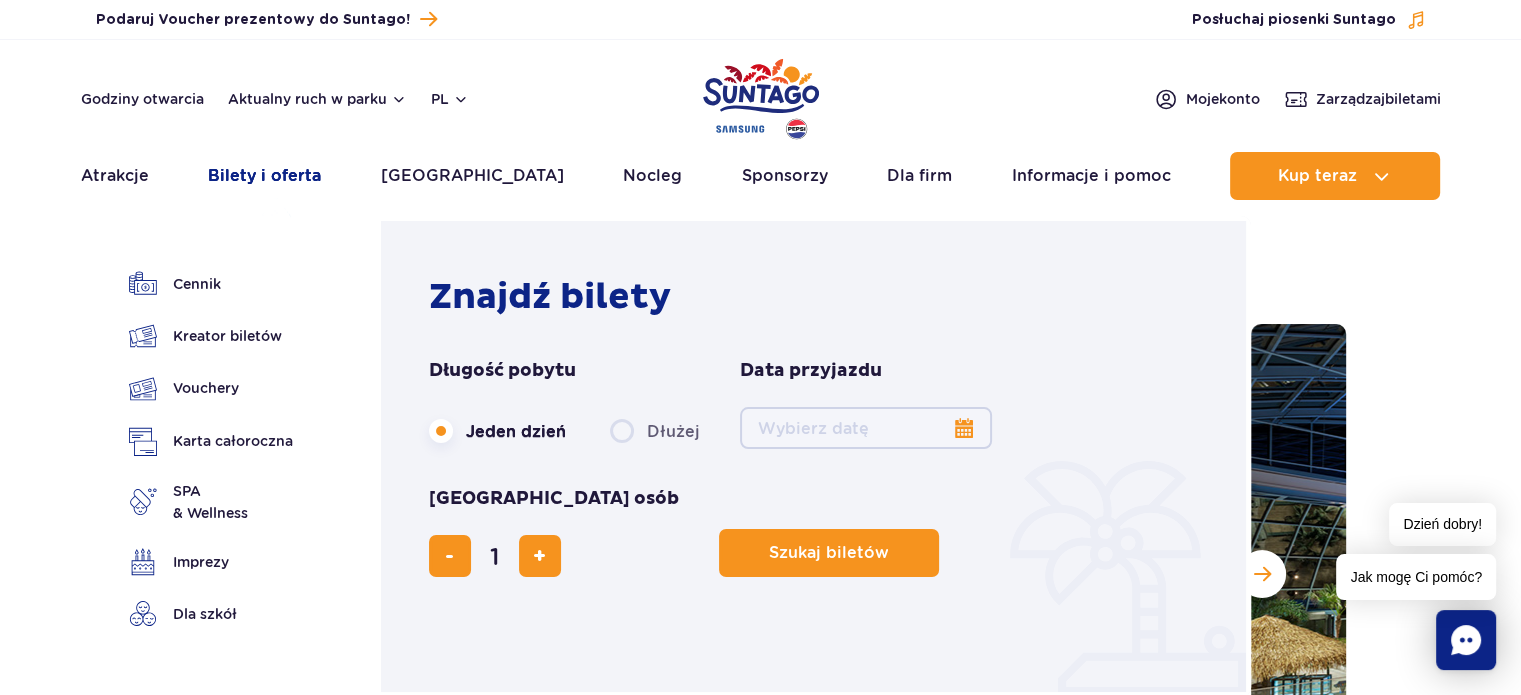 click on "Bilety i oferta" at bounding box center [264, 176] 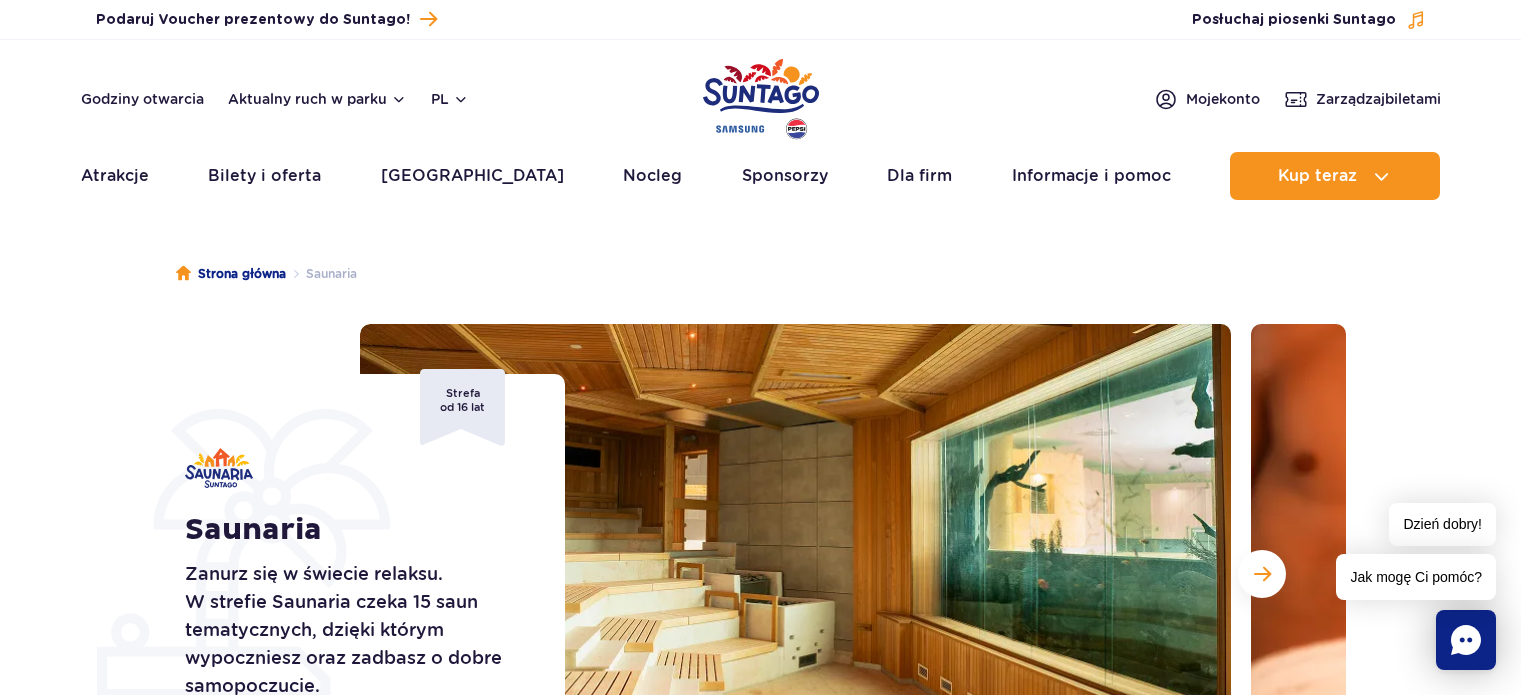 scroll, scrollTop: 0, scrollLeft: 0, axis: both 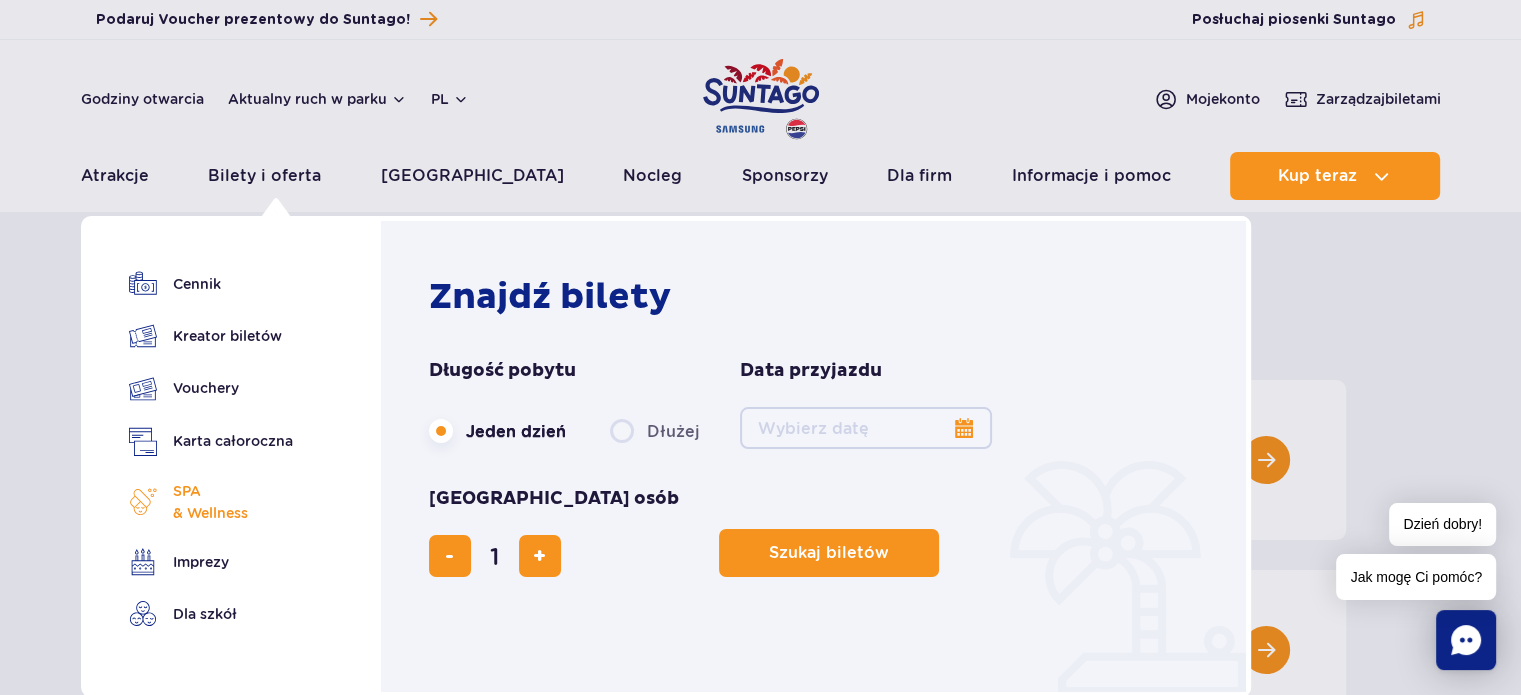 click on "SPA  & Wellness" at bounding box center (211, 502) 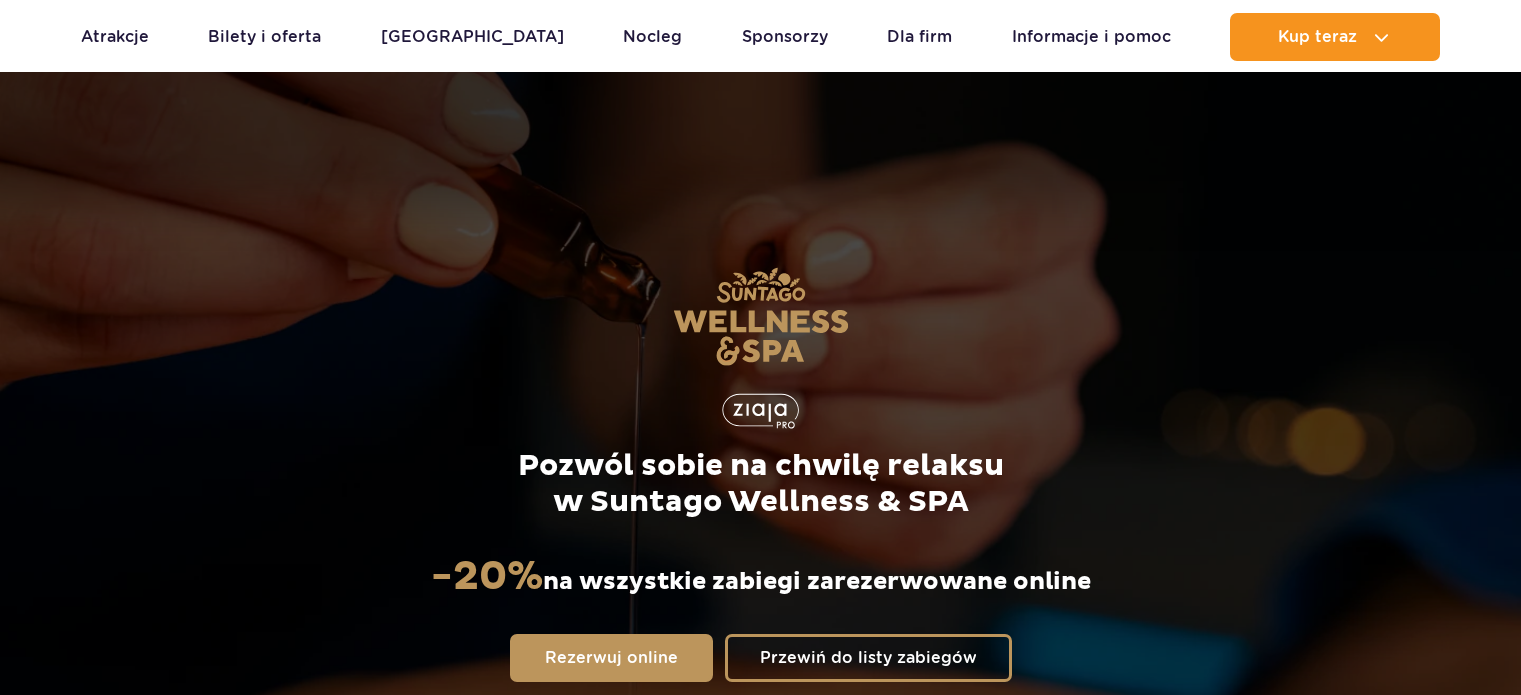scroll, scrollTop: 868, scrollLeft: 0, axis: vertical 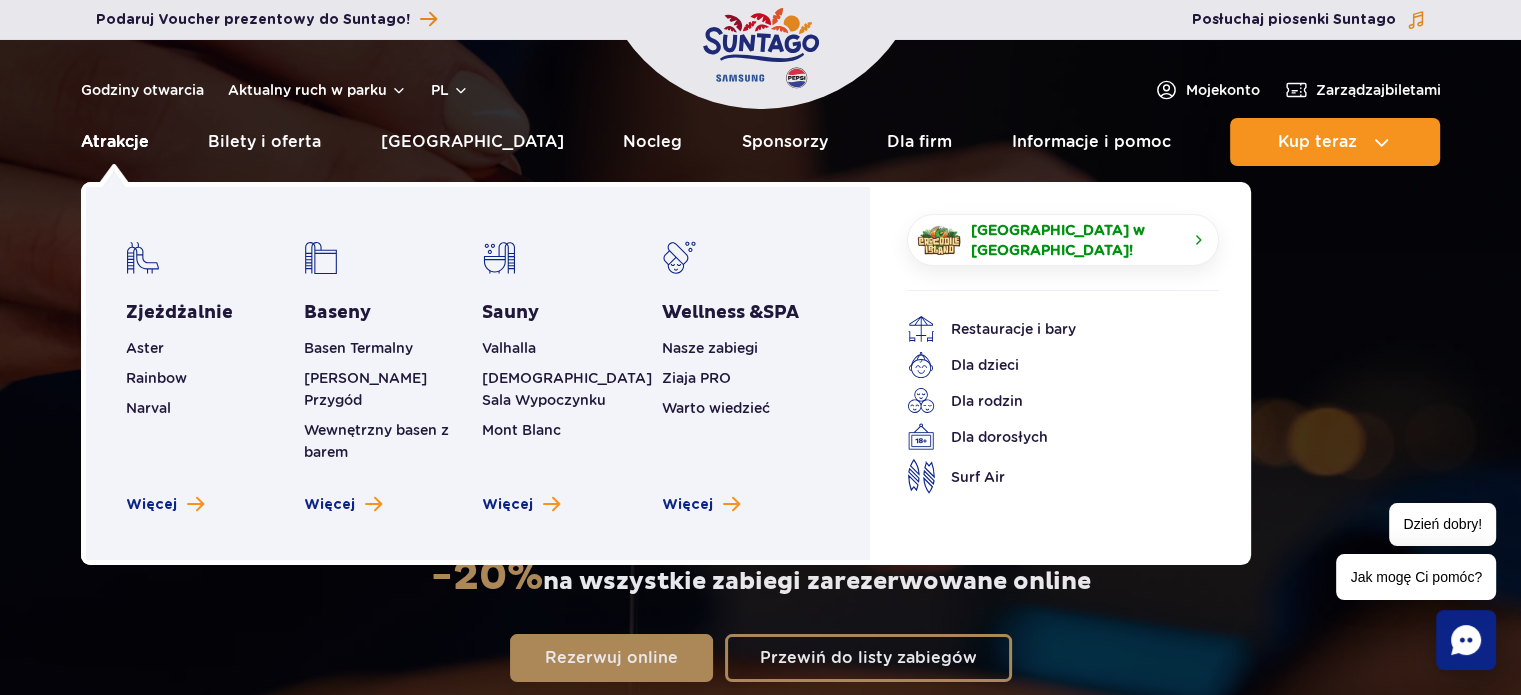 click on "Atrakcje" at bounding box center (115, 142) 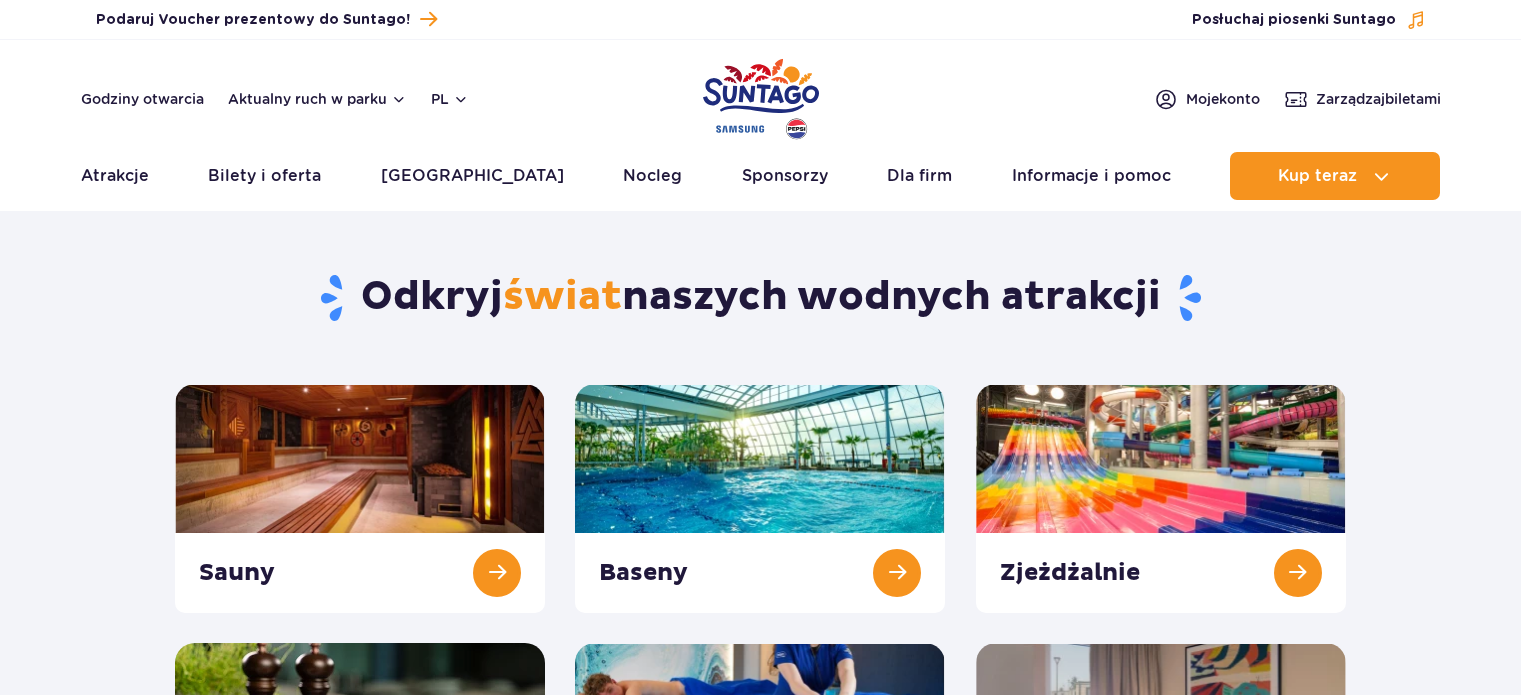 scroll, scrollTop: 0, scrollLeft: 0, axis: both 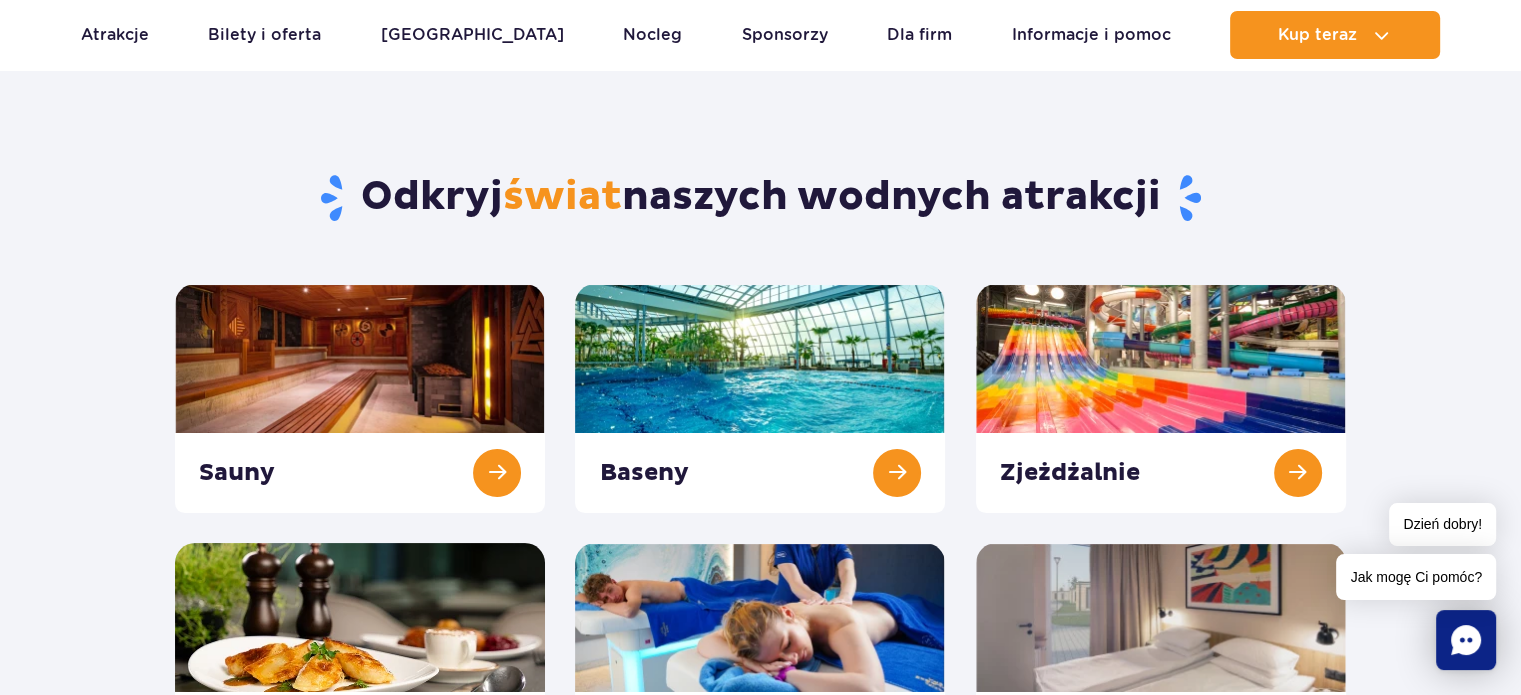 drag, startPoint x: 358, startPoint y: 350, endPoint x: 518, endPoint y: 256, distance: 185.5694 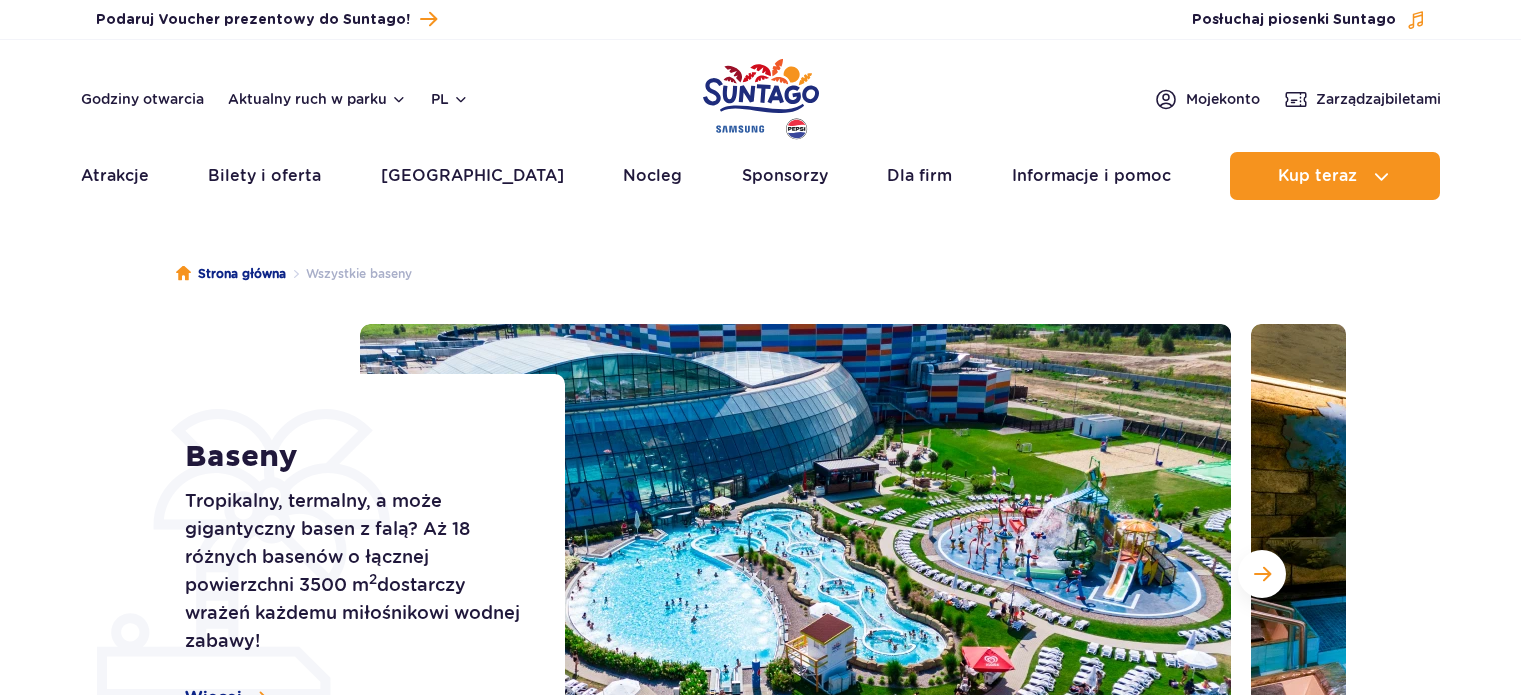 scroll, scrollTop: 0, scrollLeft: 0, axis: both 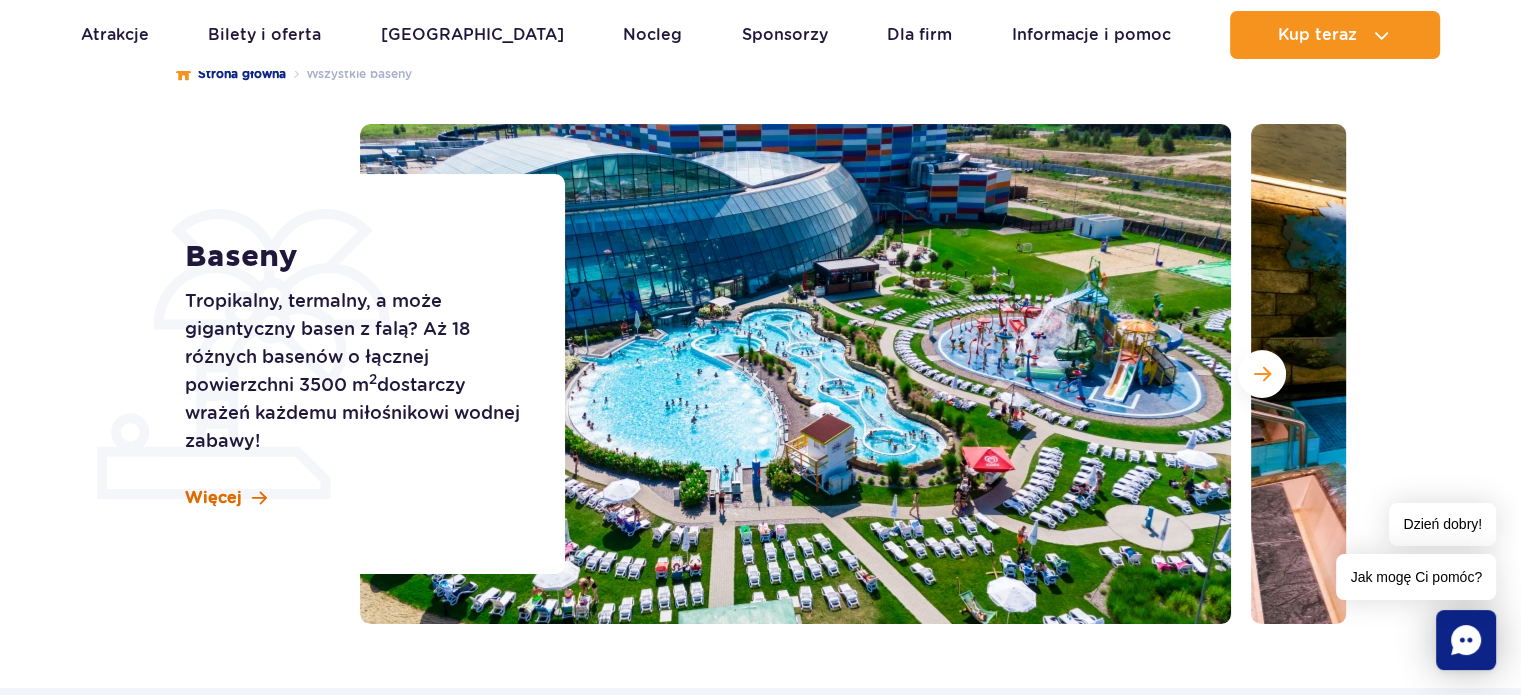 click on "Więcej" at bounding box center [213, 498] 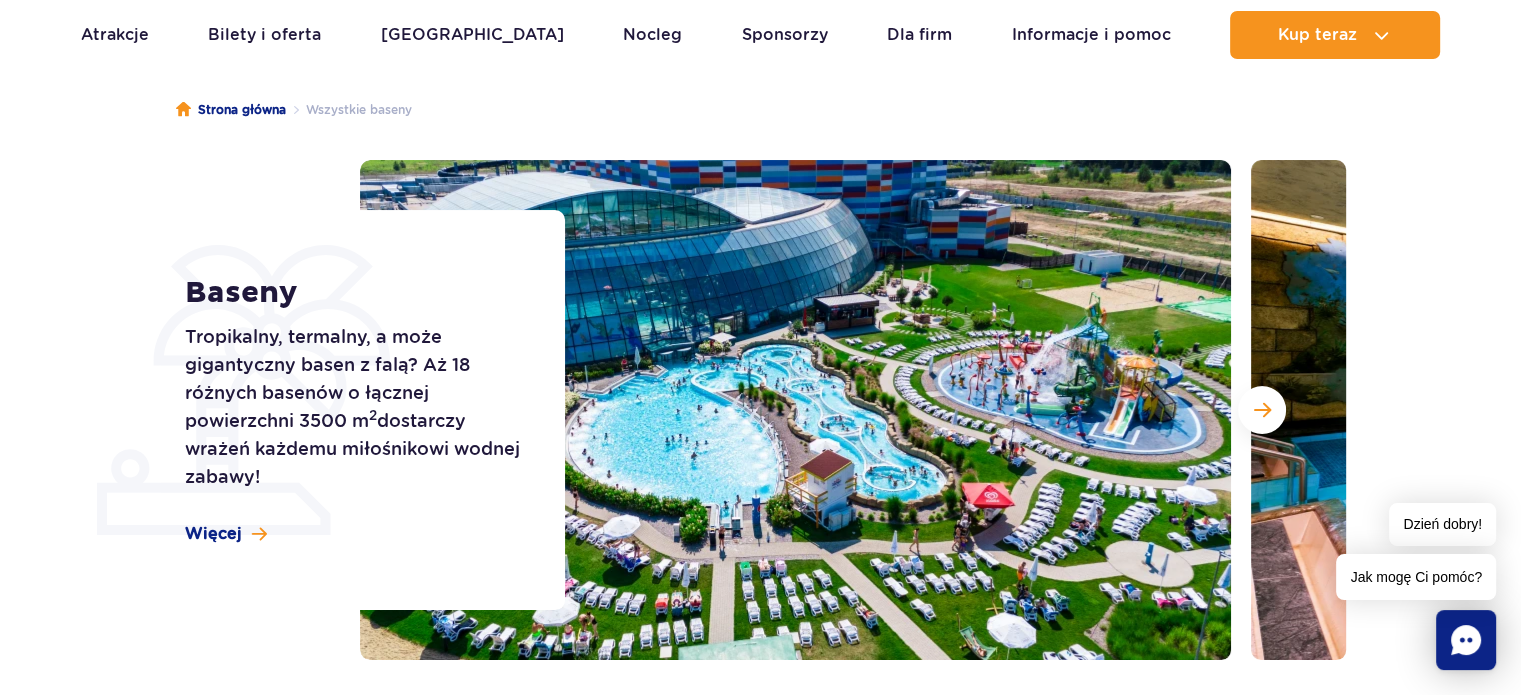 scroll, scrollTop: 0, scrollLeft: 0, axis: both 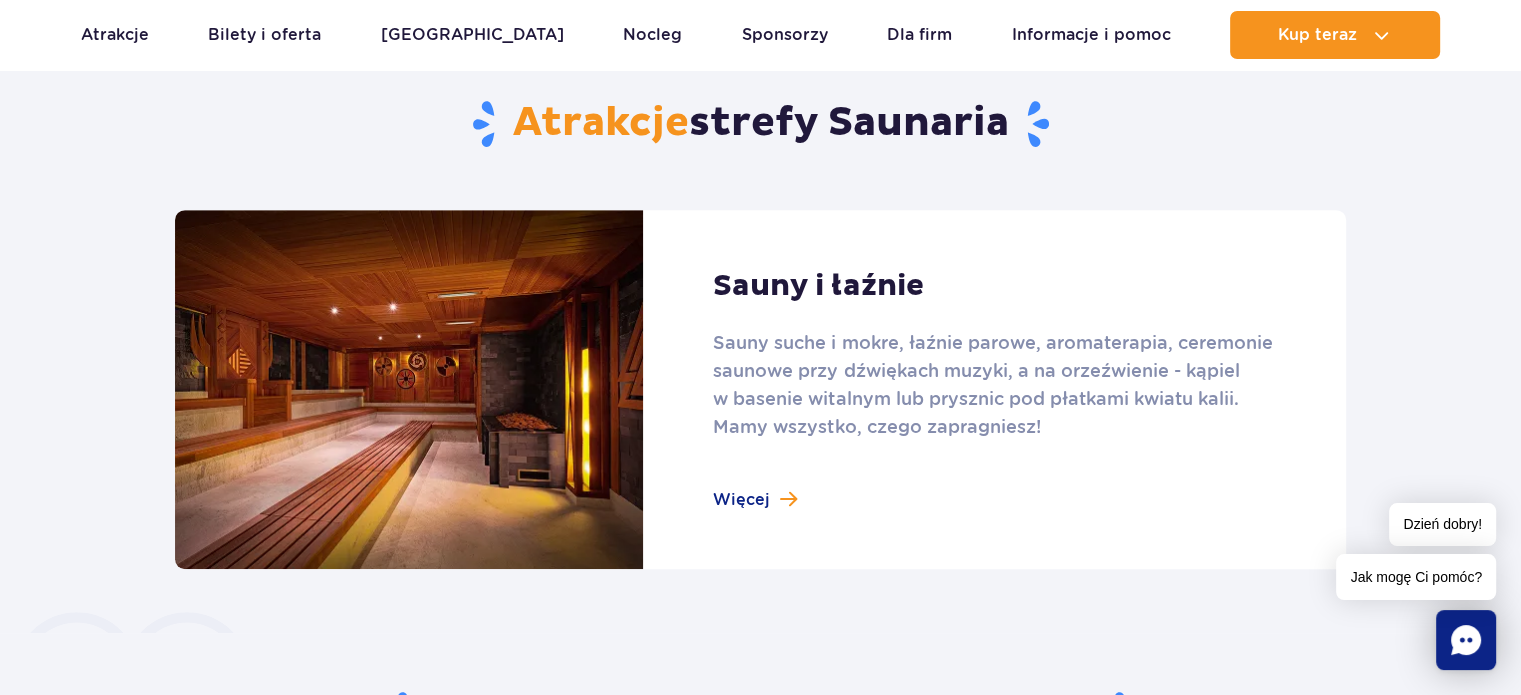 click at bounding box center [760, 389] 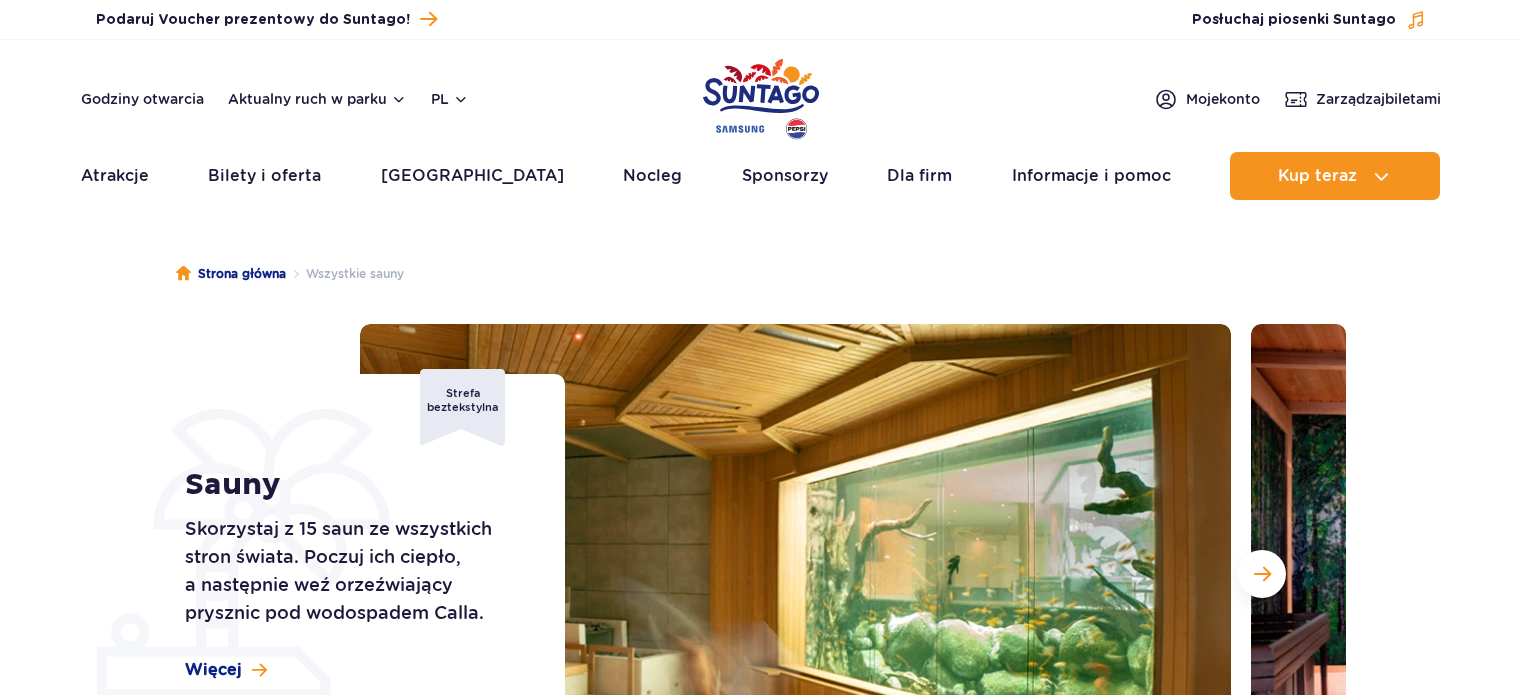 scroll, scrollTop: 0, scrollLeft: 0, axis: both 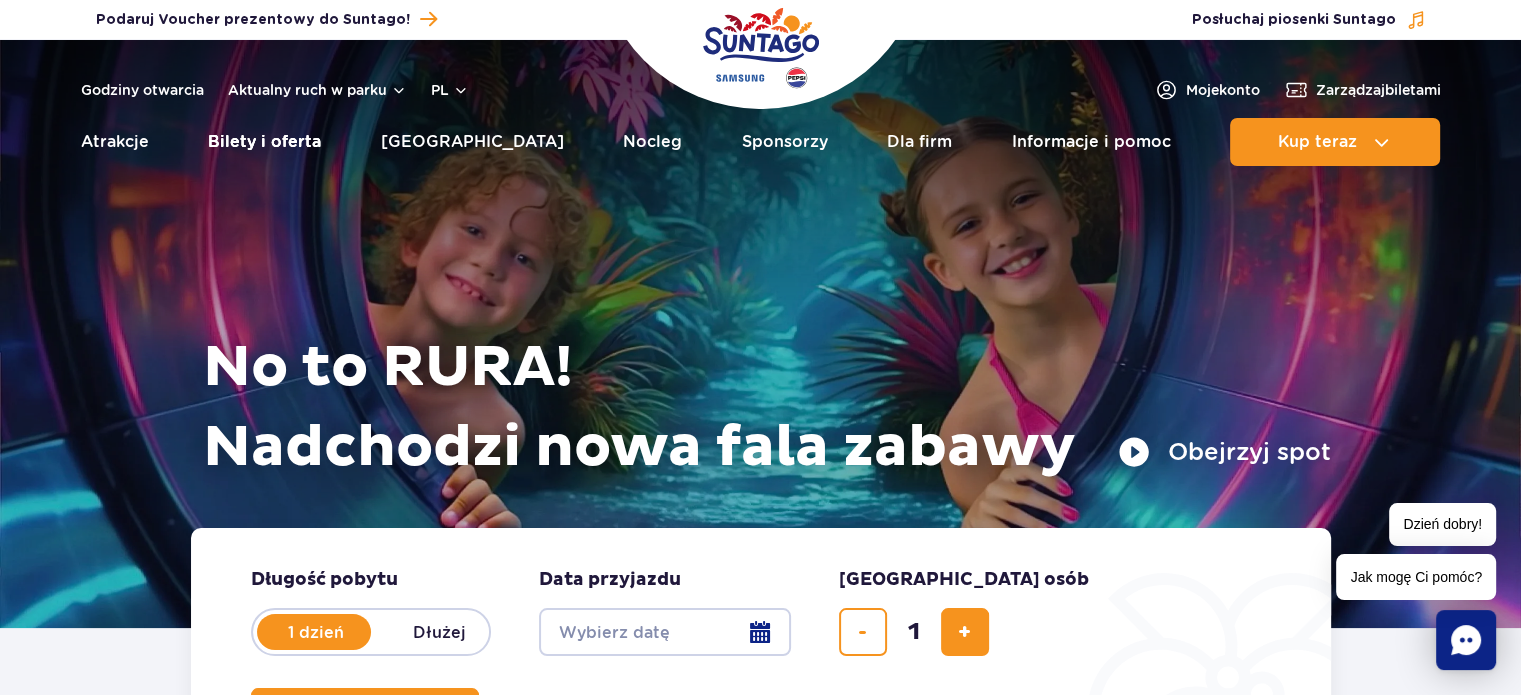 click on "Bilety i oferta" at bounding box center [264, 142] 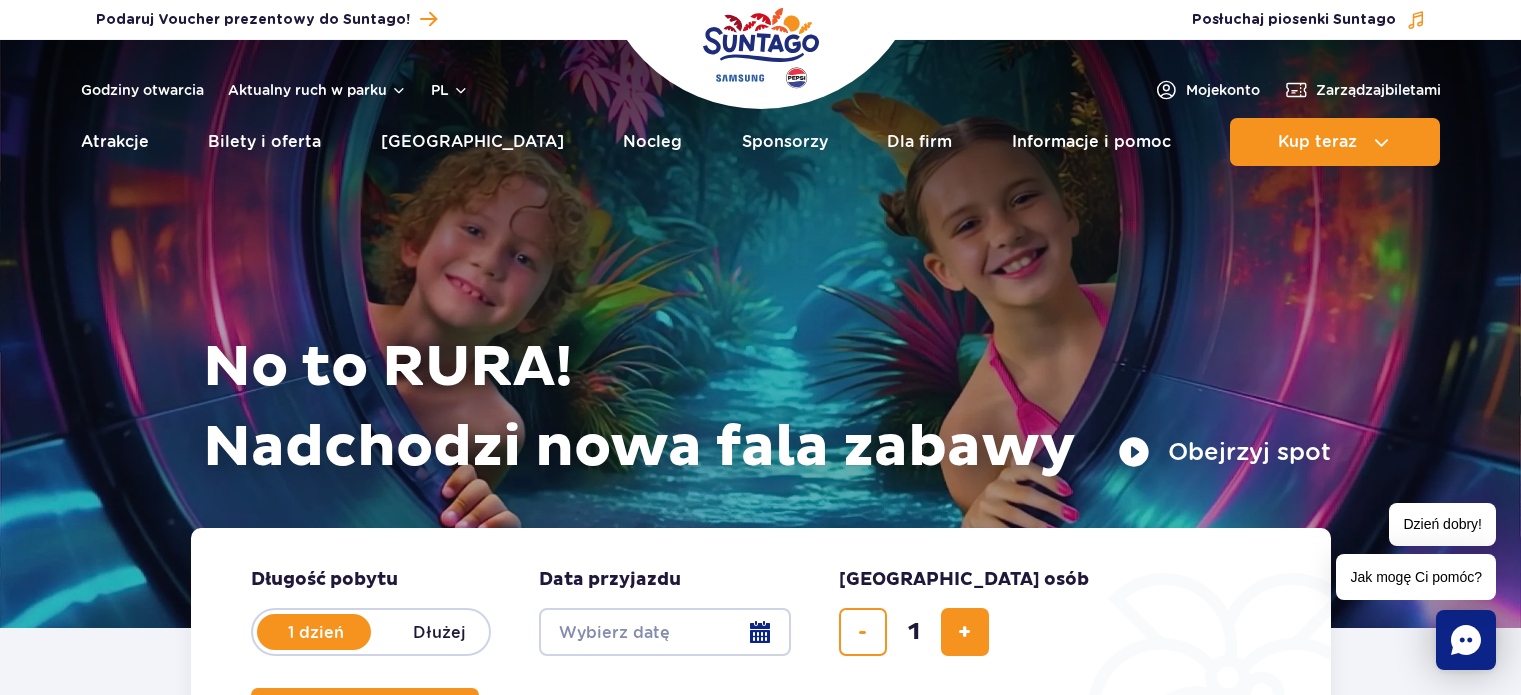 scroll, scrollTop: 0, scrollLeft: 0, axis: both 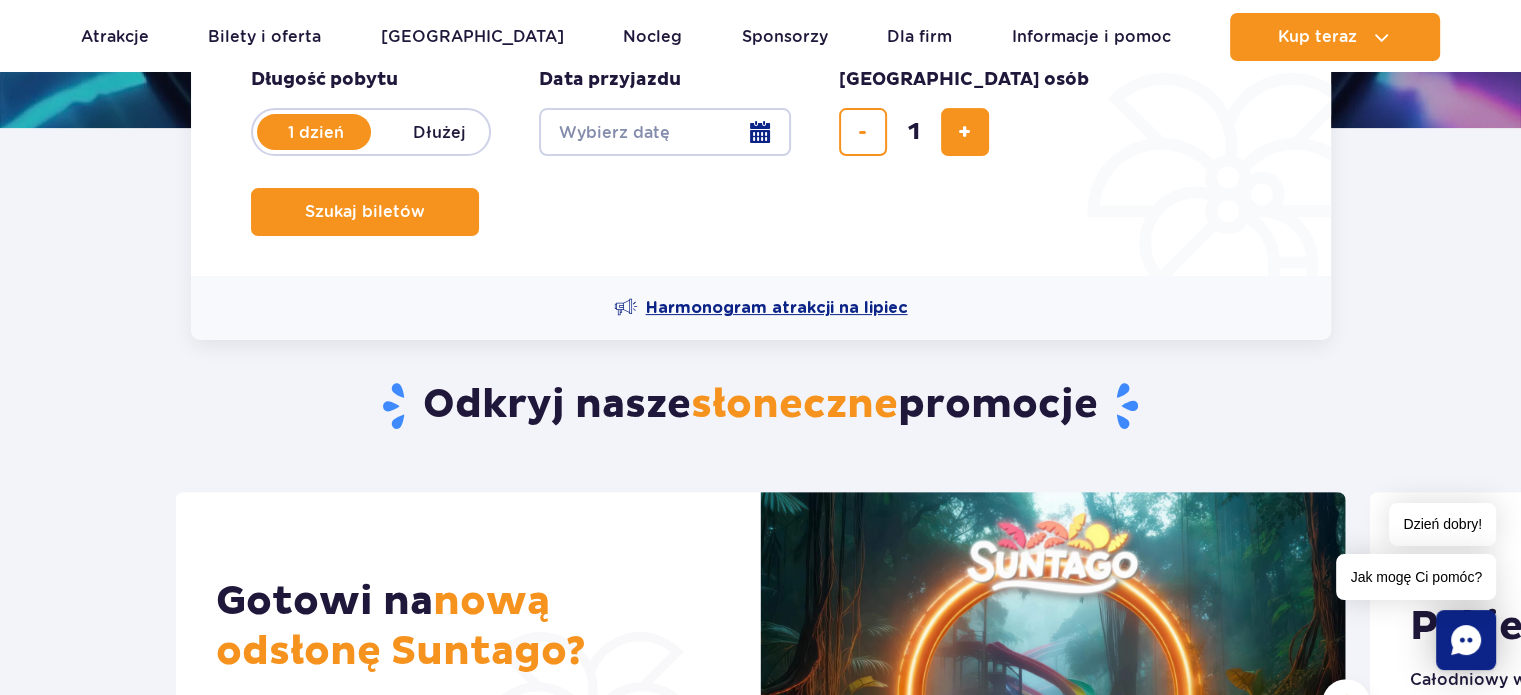 click on "Harmonogram atrakcji na lipiec" at bounding box center [777, 308] 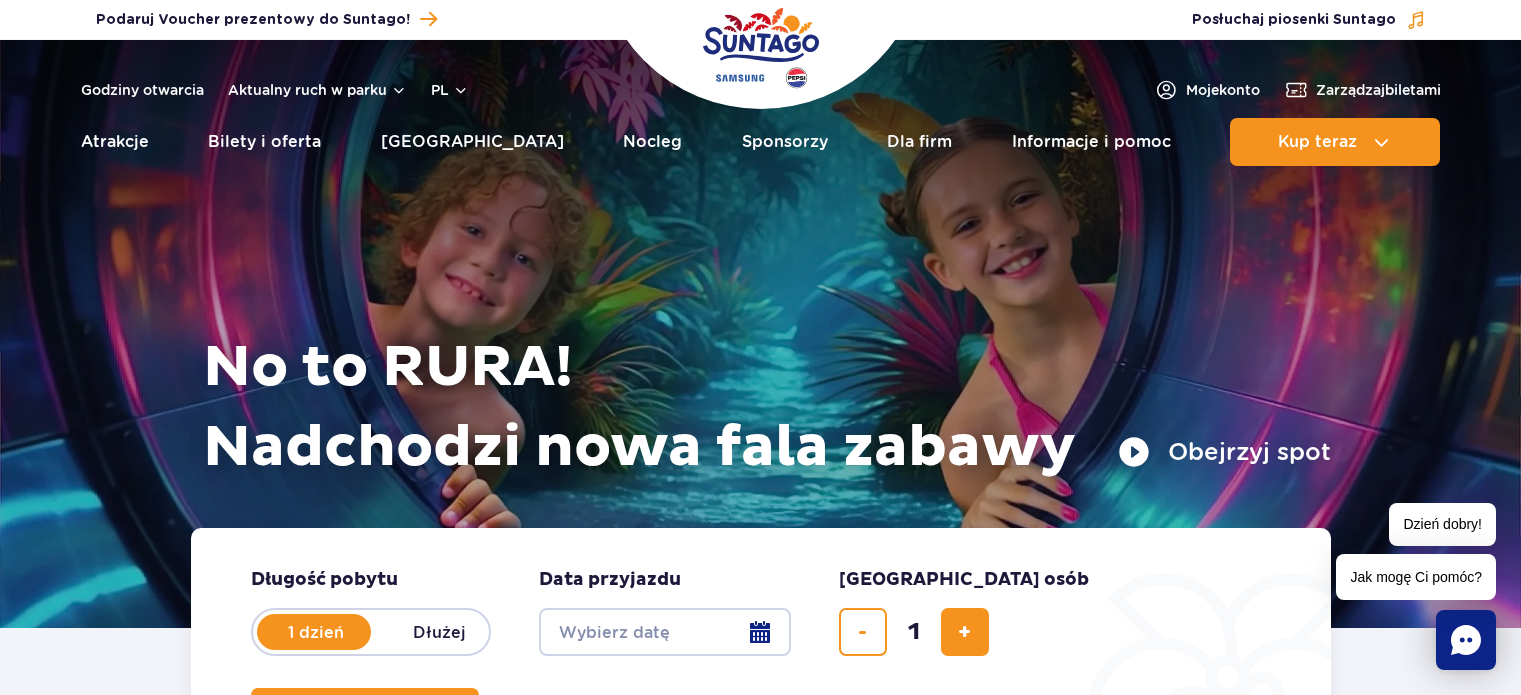 scroll, scrollTop: 0, scrollLeft: 0, axis: both 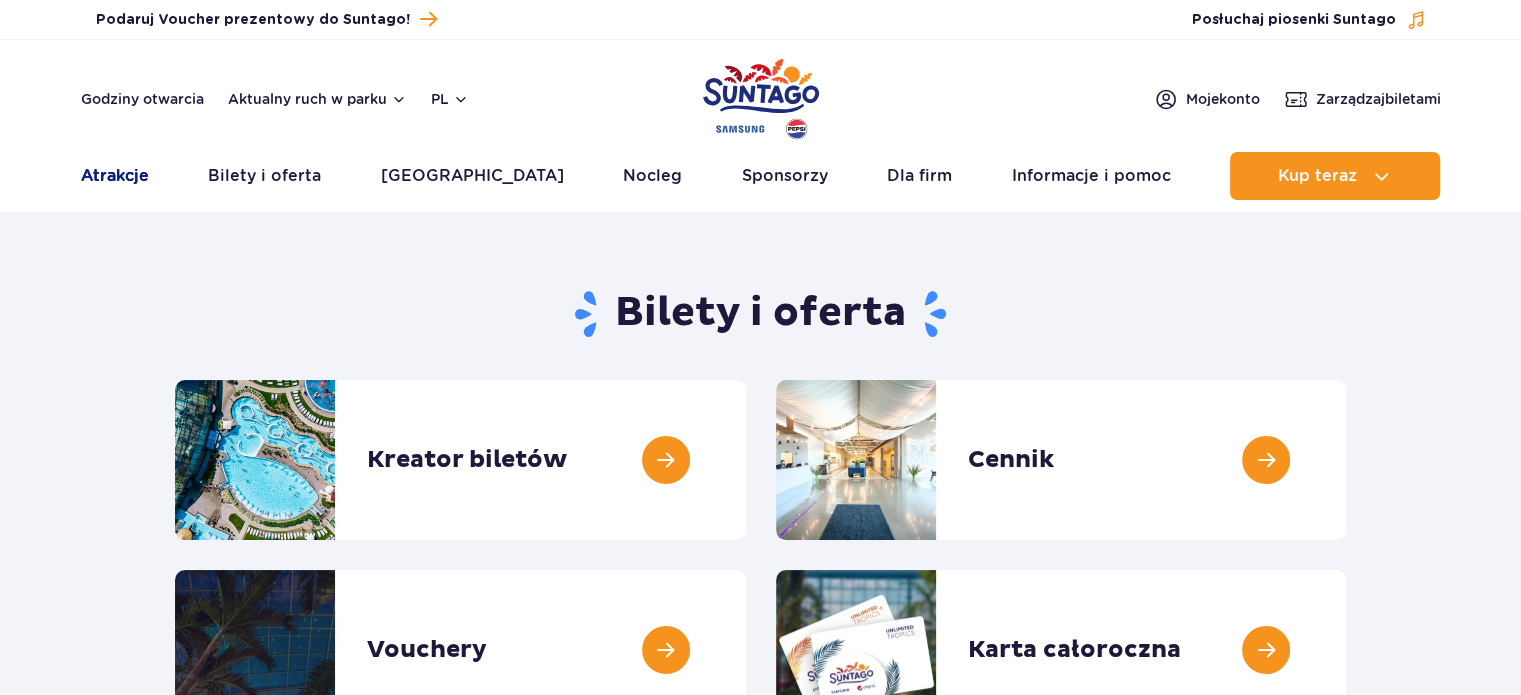 click on "Atrakcje" at bounding box center (115, 176) 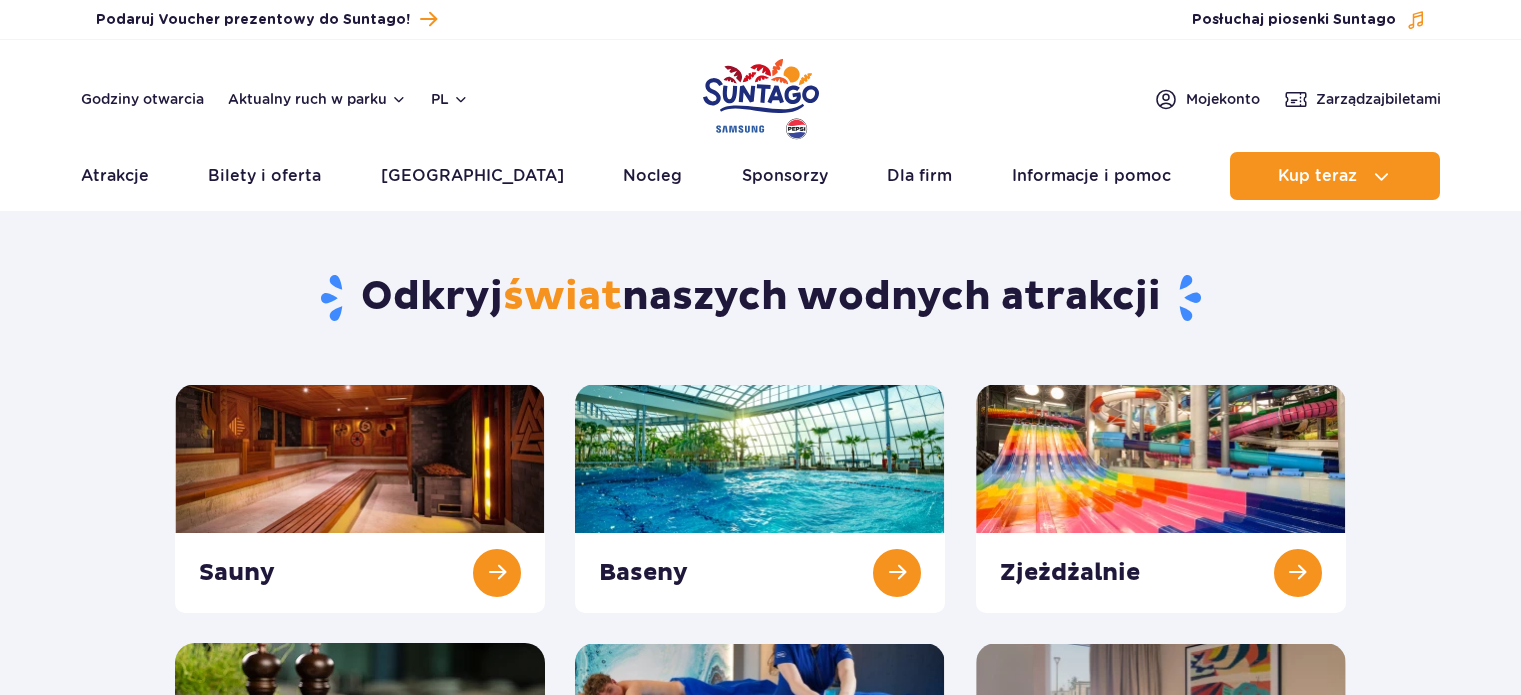 scroll, scrollTop: 0, scrollLeft: 0, axis: both 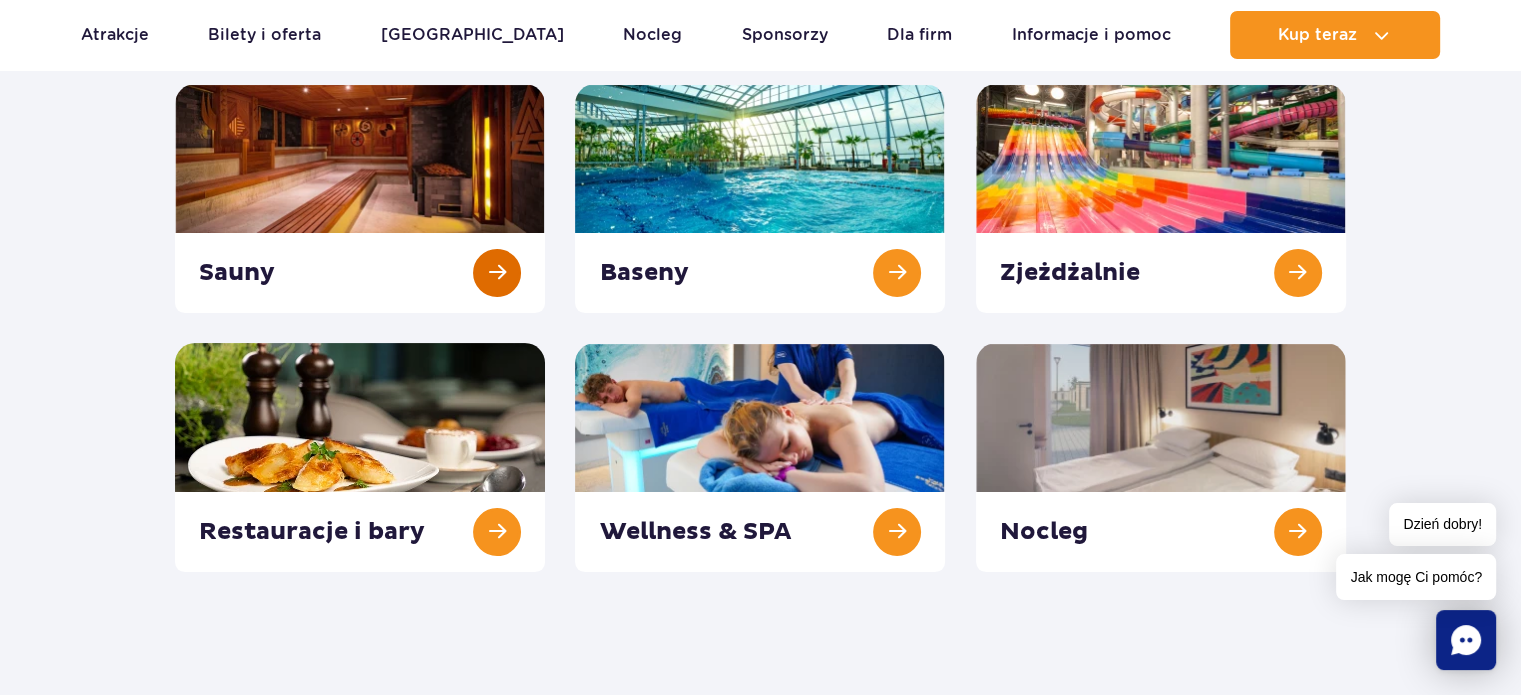 click at bounding box center [360, 198] 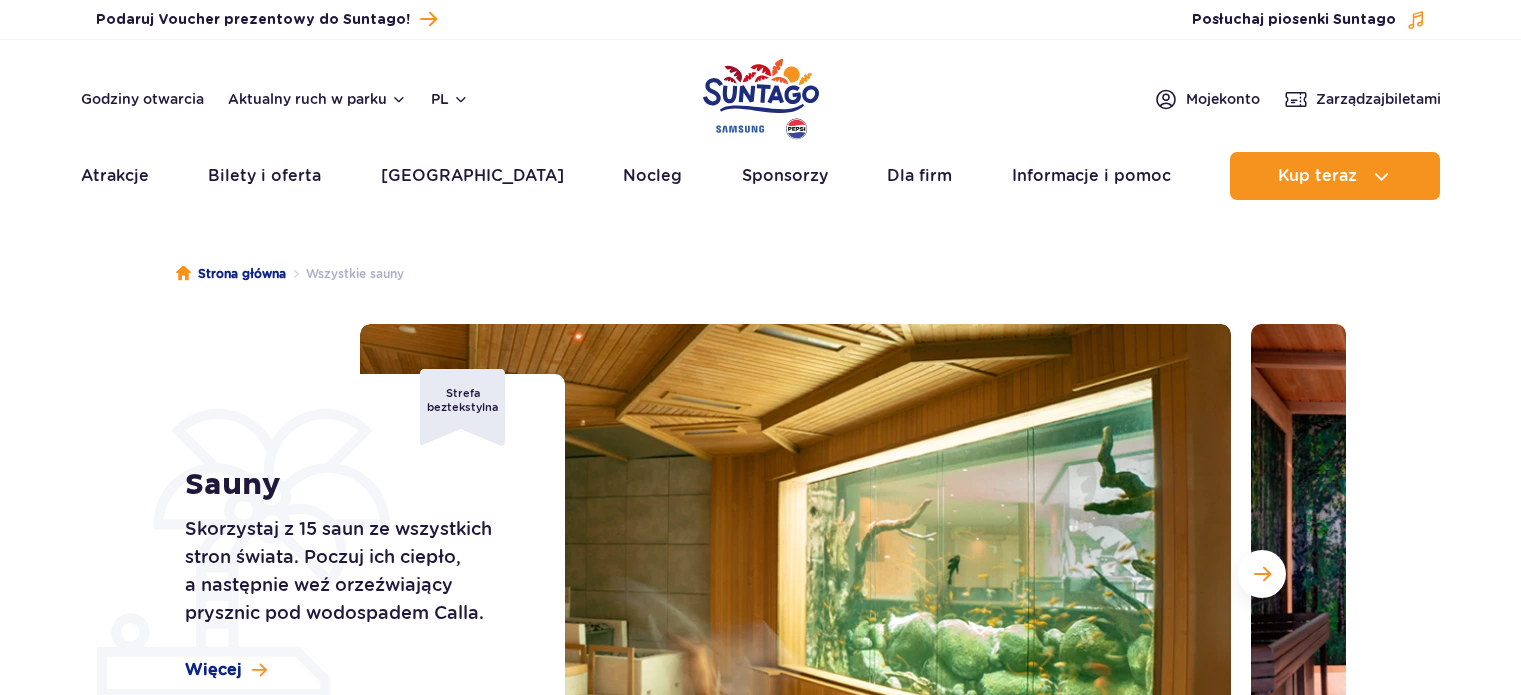 scroll, scrollTop: 0, scrollLeft: 0, axis: both 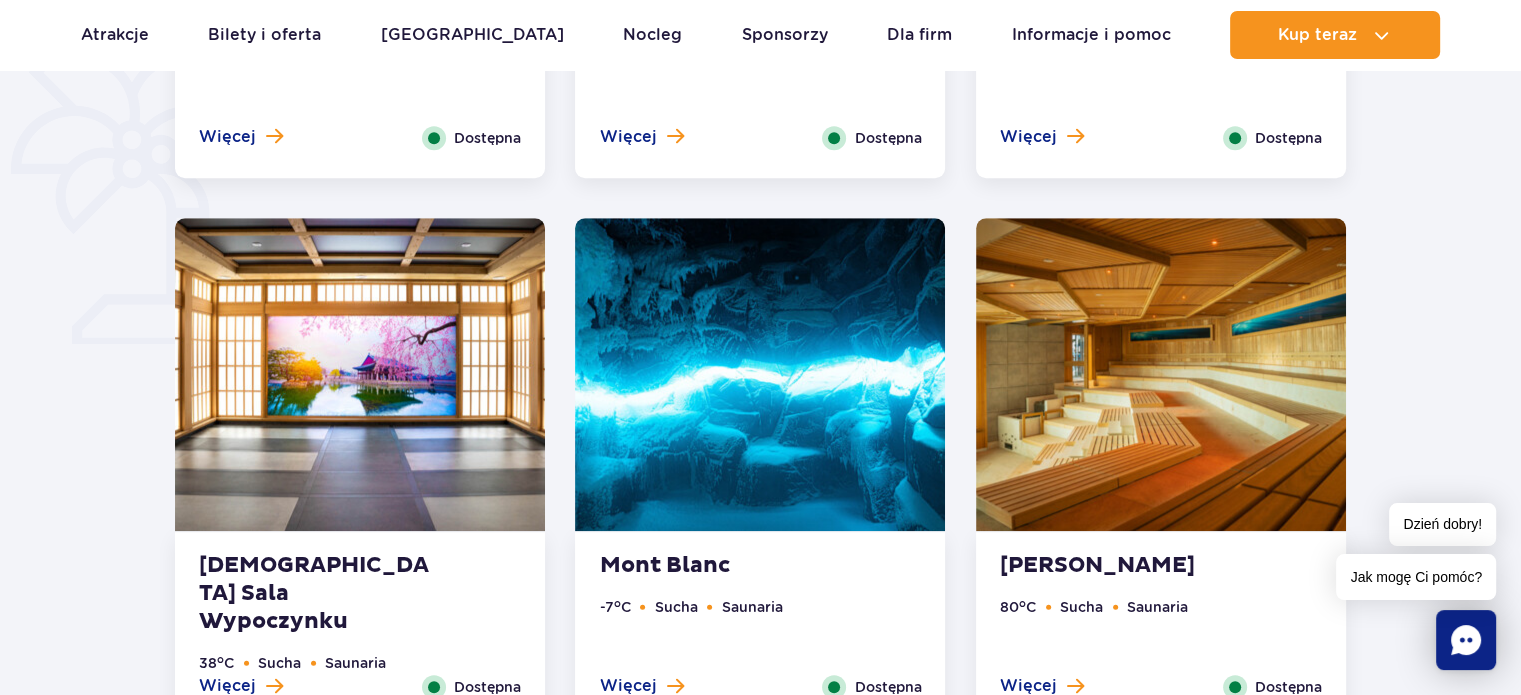 click on "Mont Blanc" at bounding box center (720, 566) 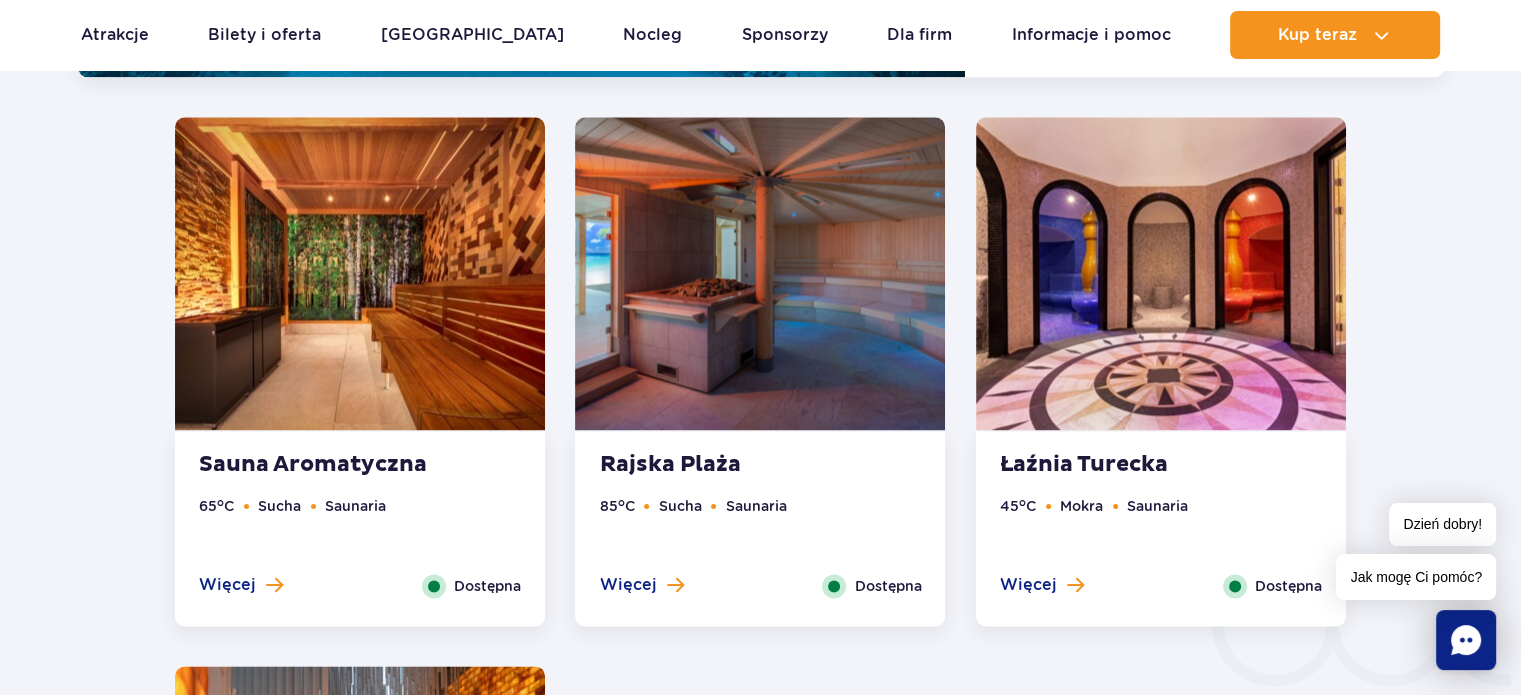 scroll, scrollTop: 2704, scrollLeft: 0, axis: vertical 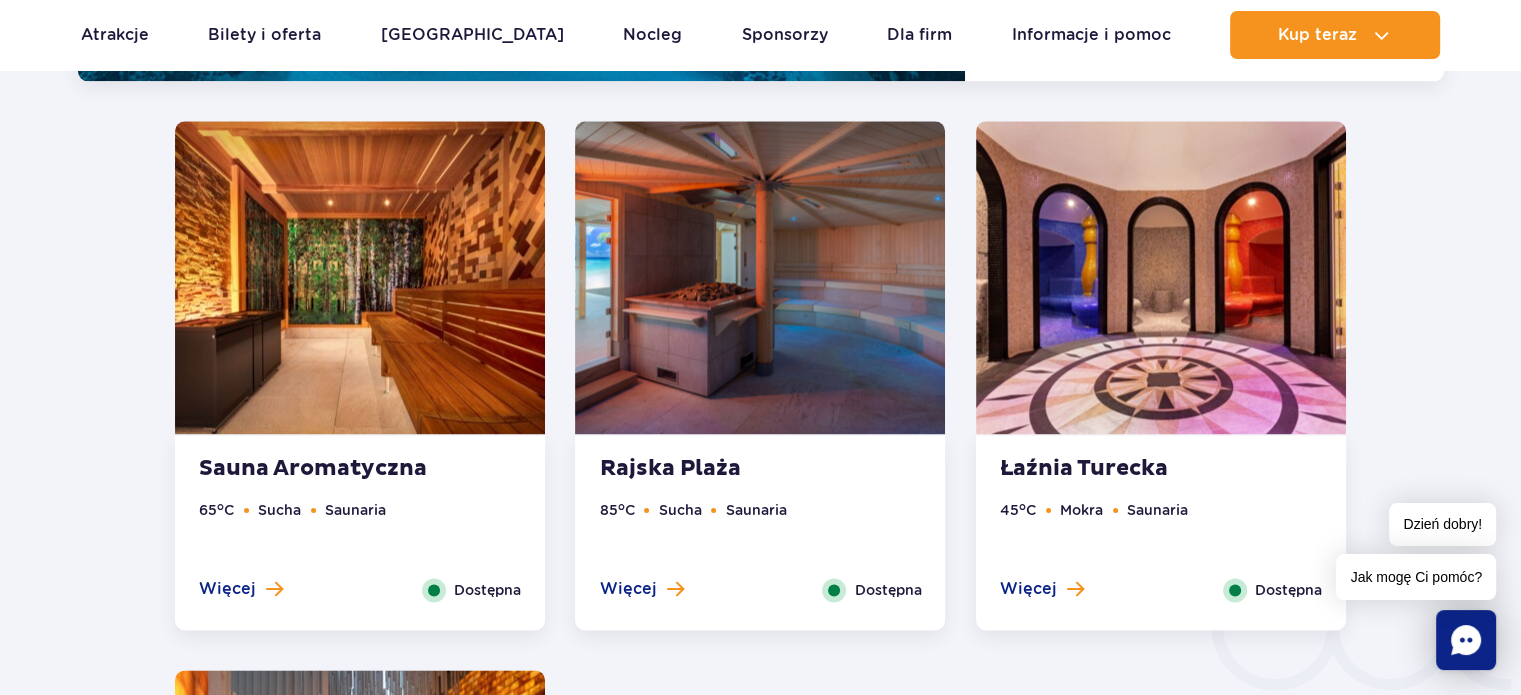 click on "Łaźnia Turecka" at bounding box center (1121, 469) 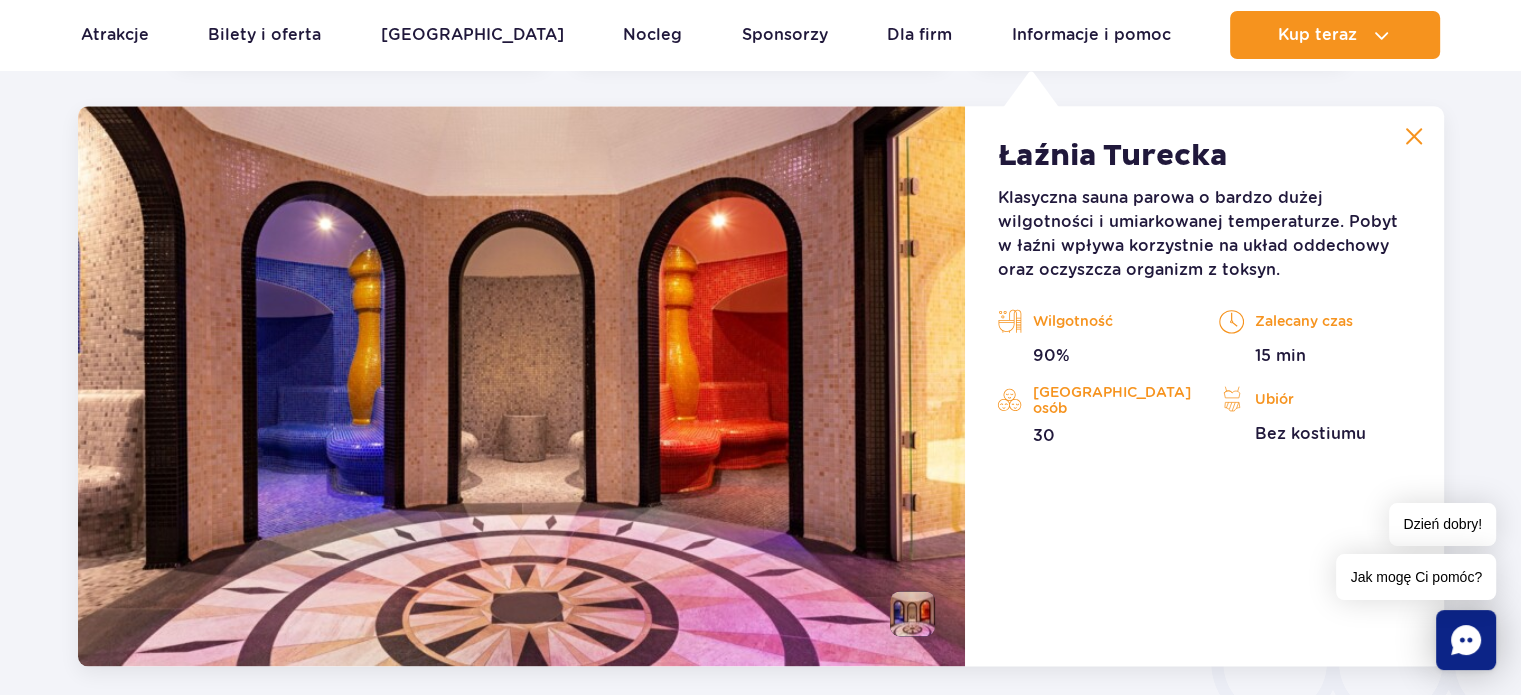scroll, scrollTop: 2653, scrollLeft: 0, axis: vertical 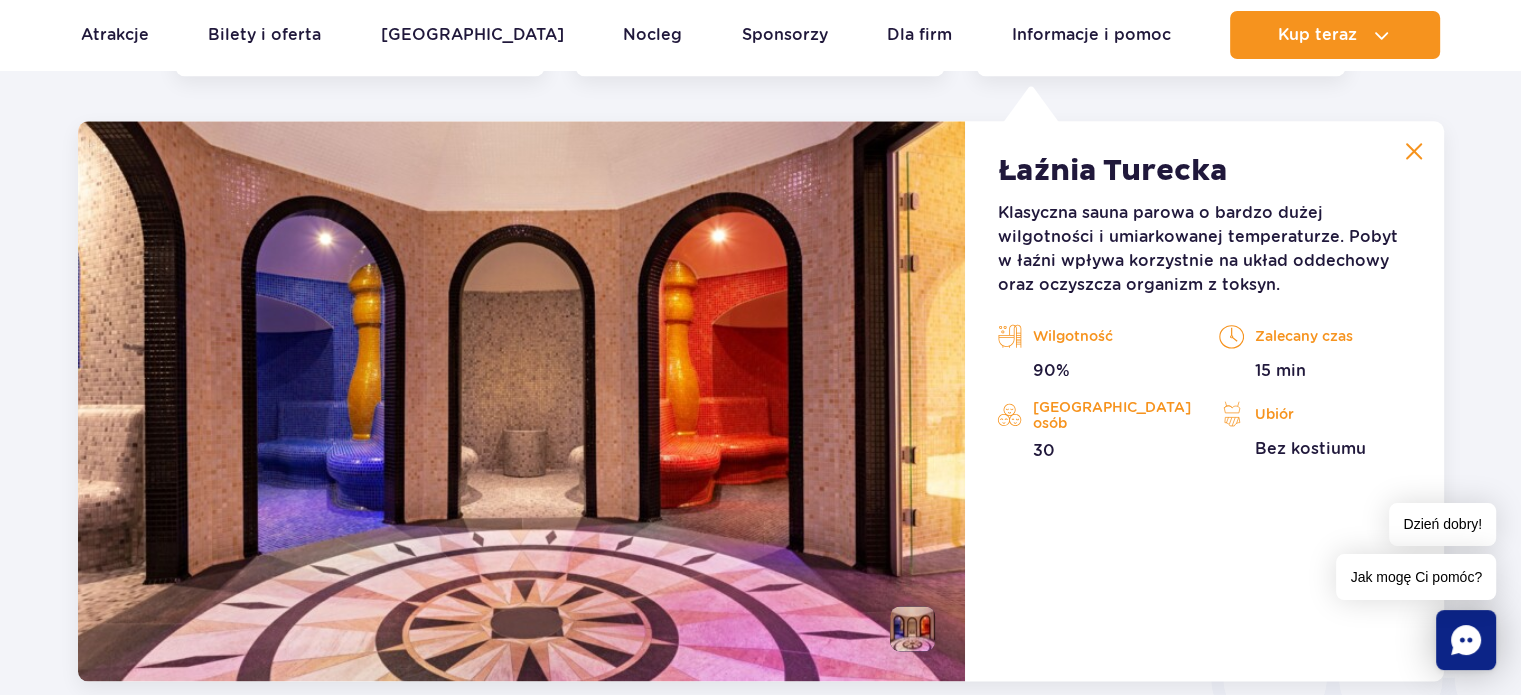click at bounding box center (1414, 151) 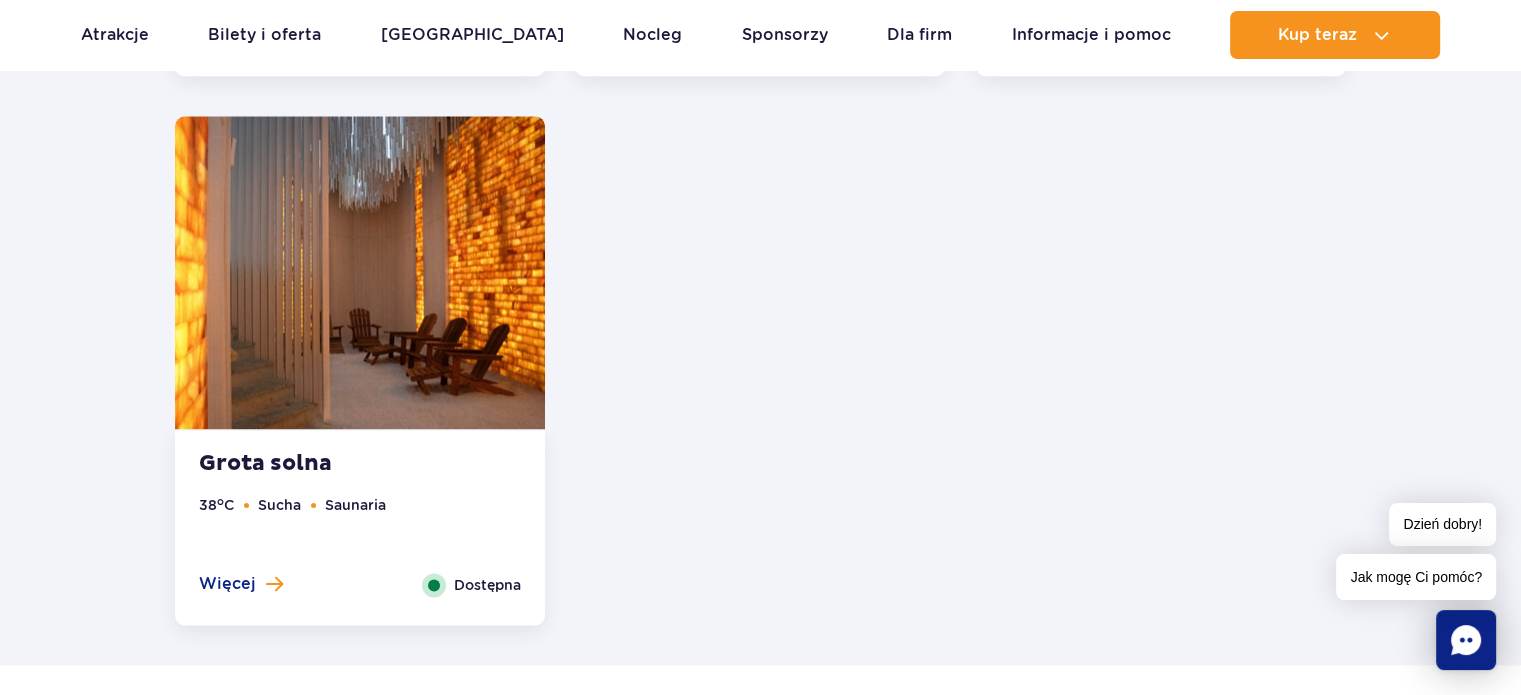click at bounding box center (360, 272) 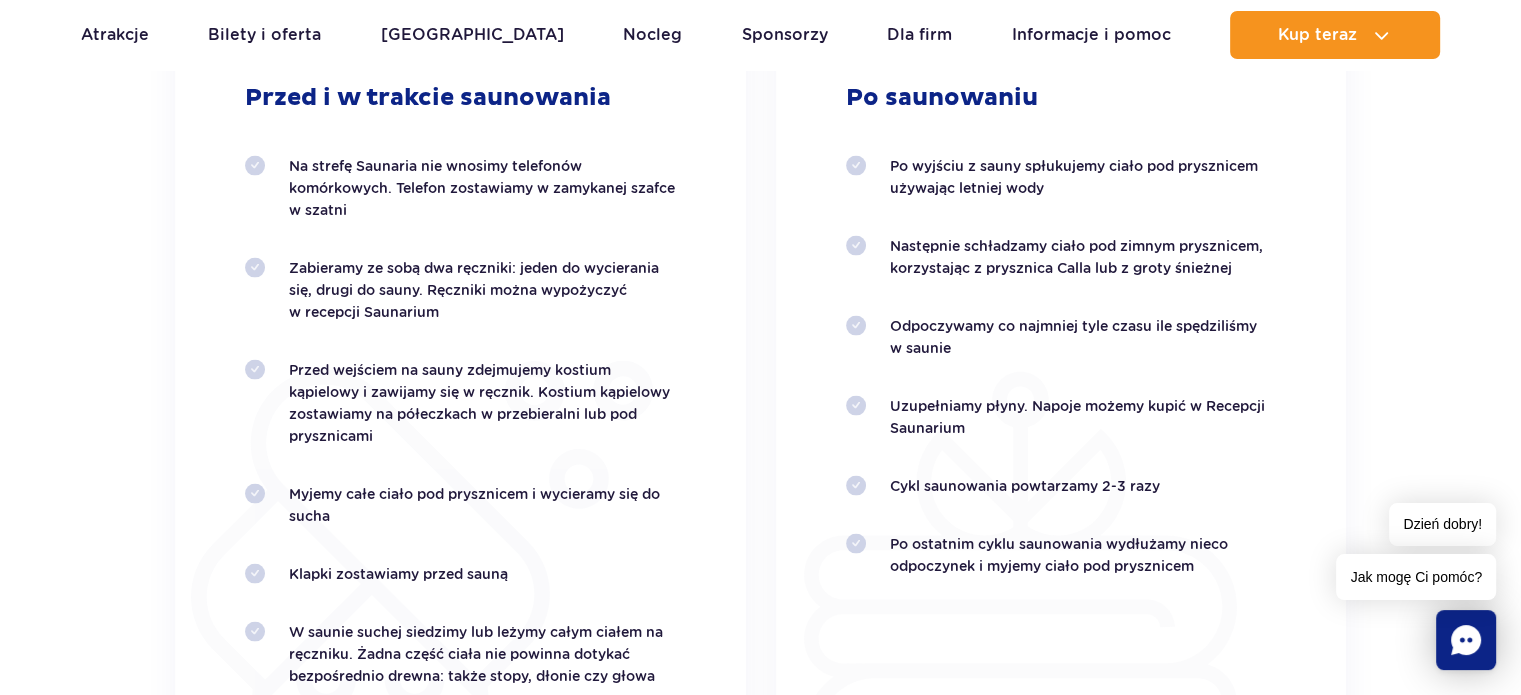 scroll, scrollTop: 3603, scrollLeft: 0, axis: vertical 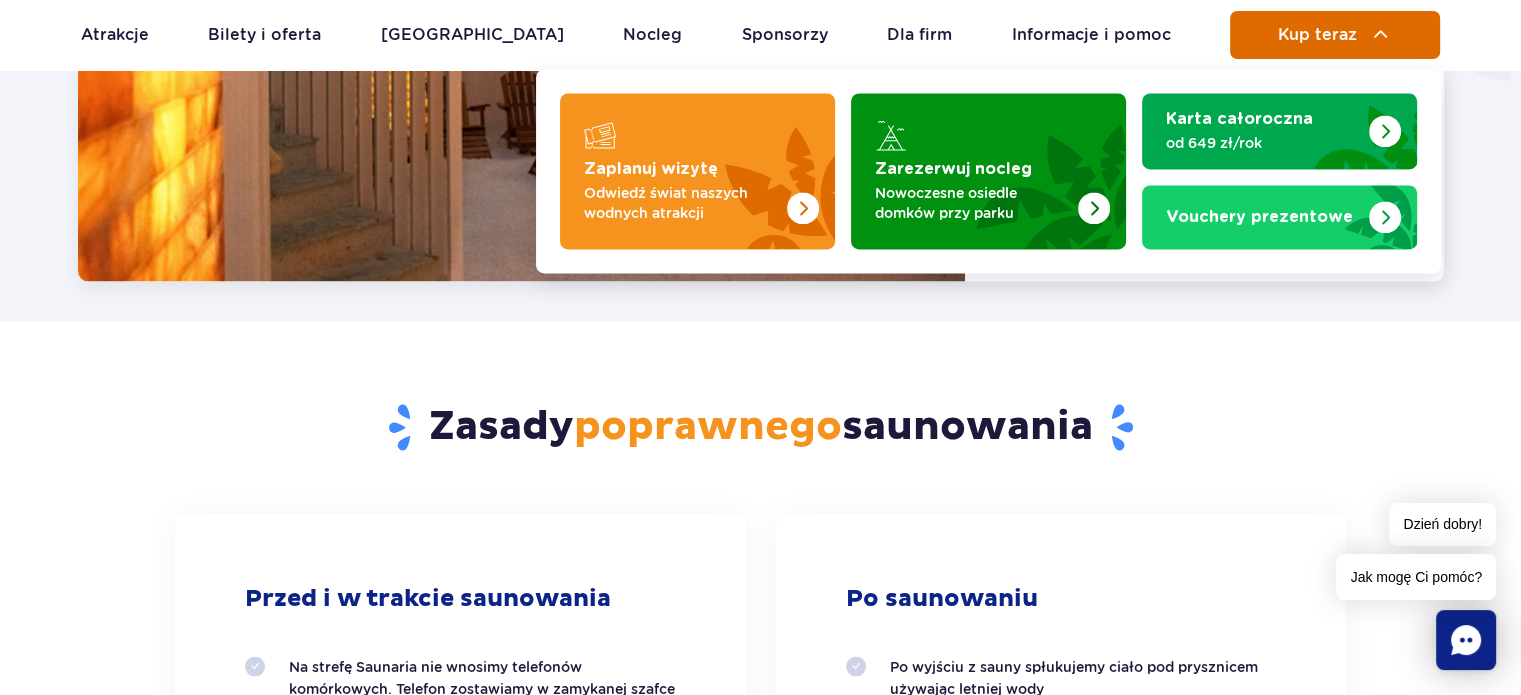 click on "Kup teraz" at bounding box center [1335, 35] 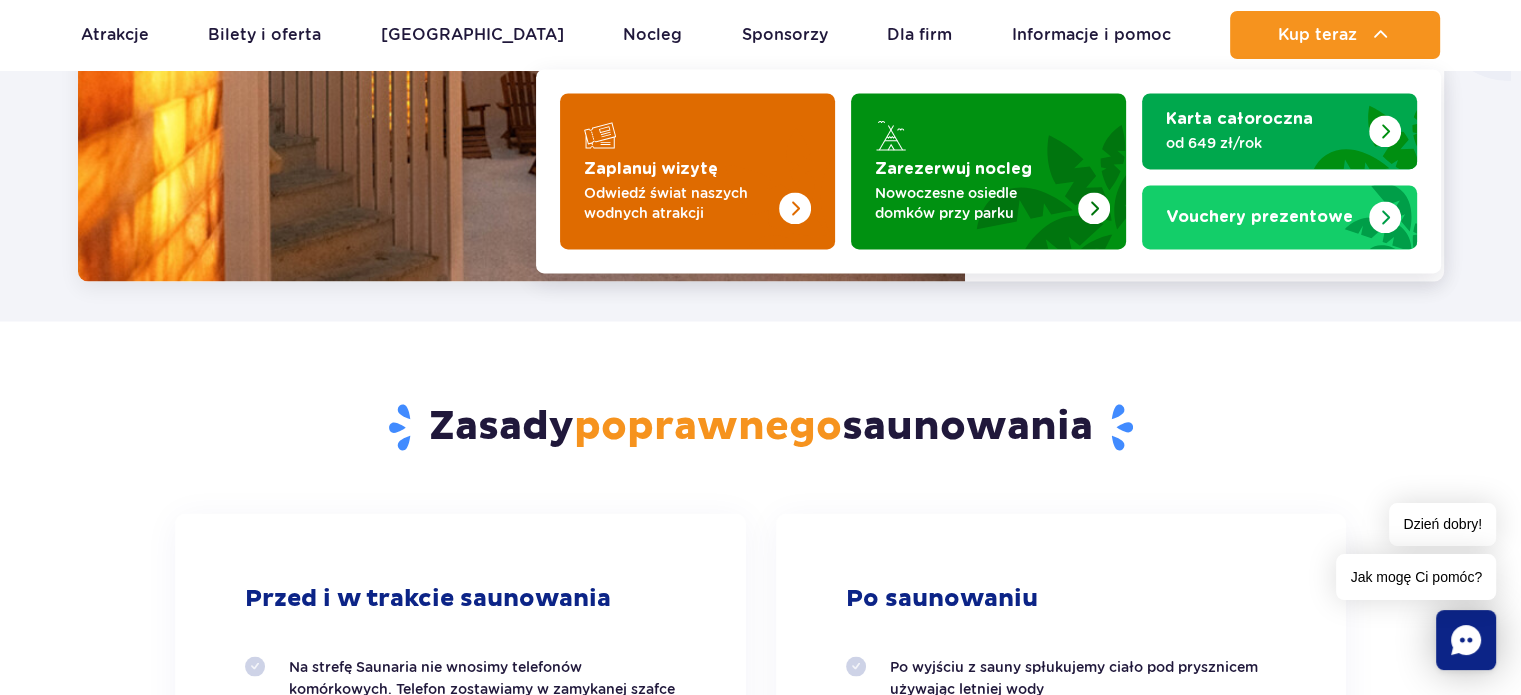 click at bounding box center [697, 171] 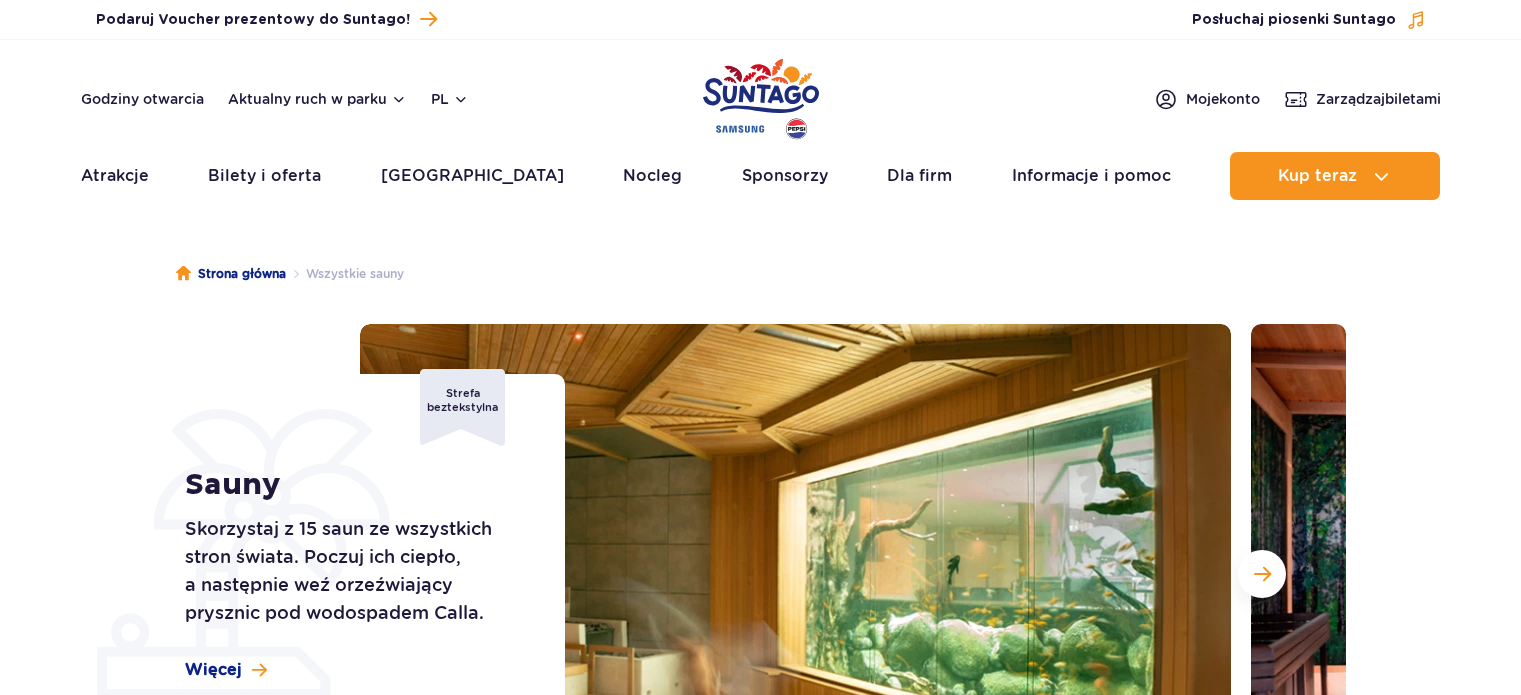 scroll, scrollTop: 0, scrollLeft: 0, axis: both 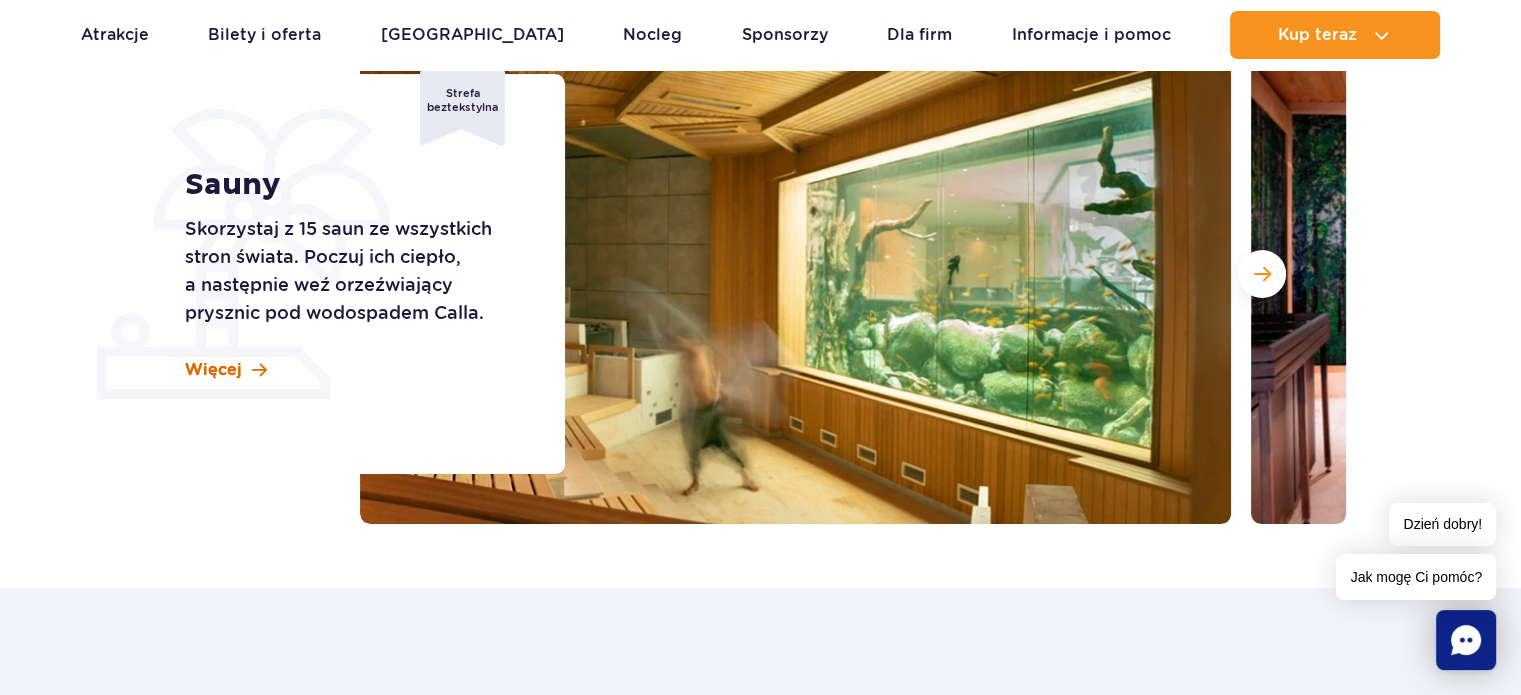 click on "Więcej" at bounding box center [213, 370] 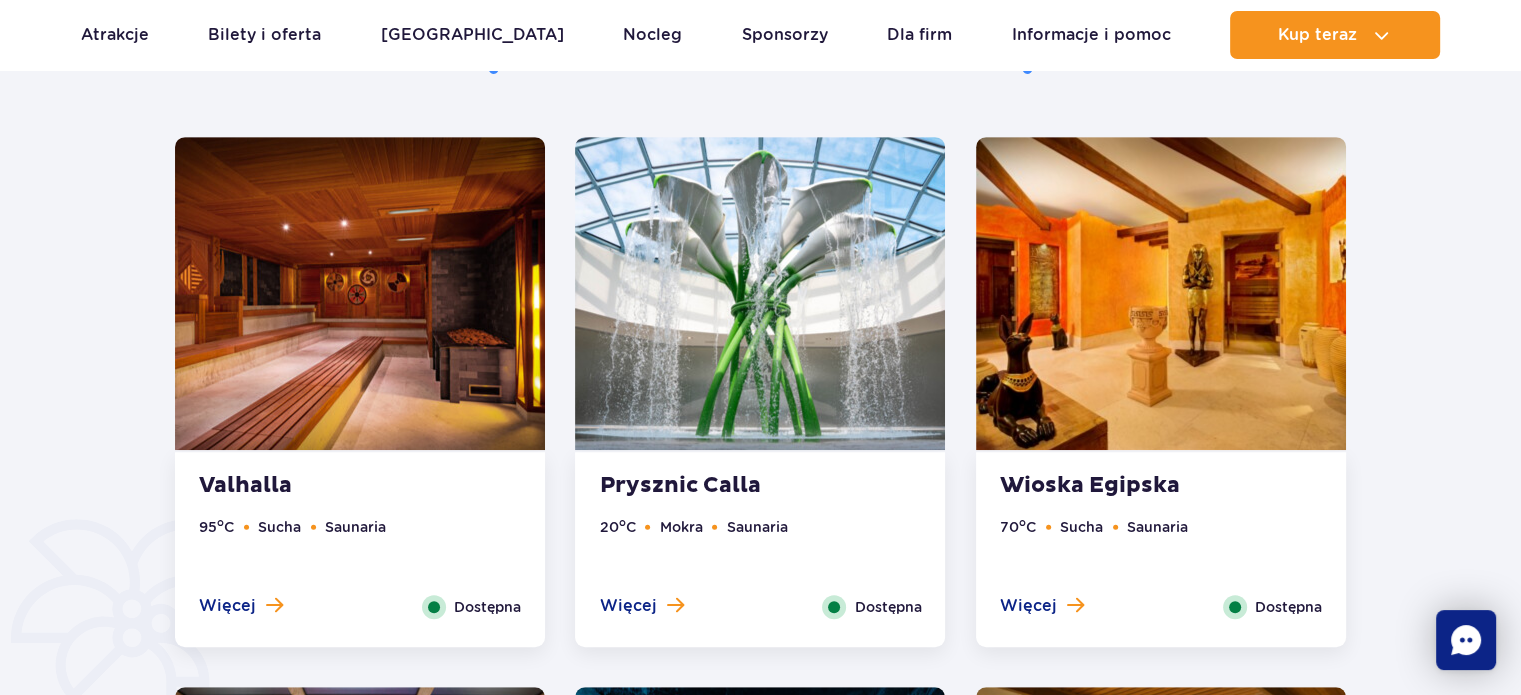 scroll, scrollTop: 988, scrollLeft: 0, axis: vertical 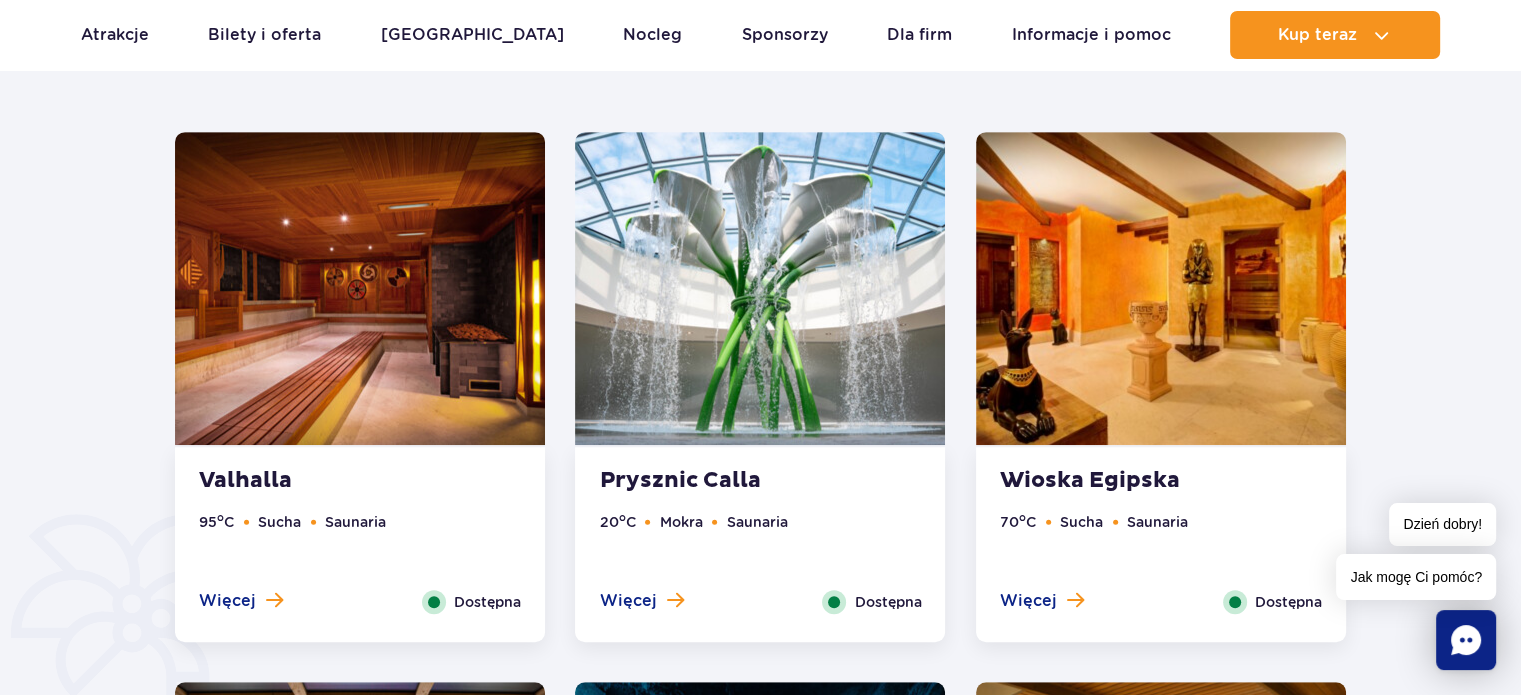 click at bounding box center (360, 288) 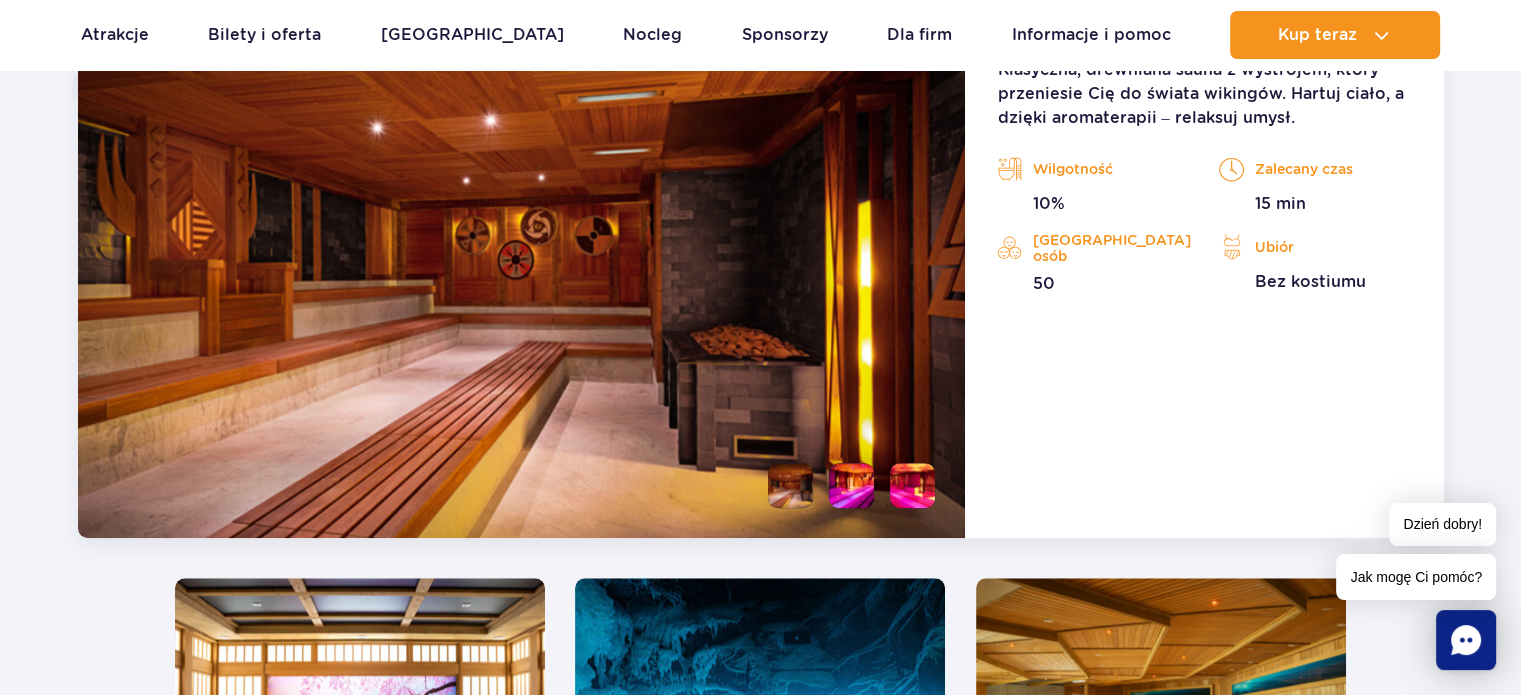 scroll, scrollTop: 1755, scrollLeft: 0, axis: vertical 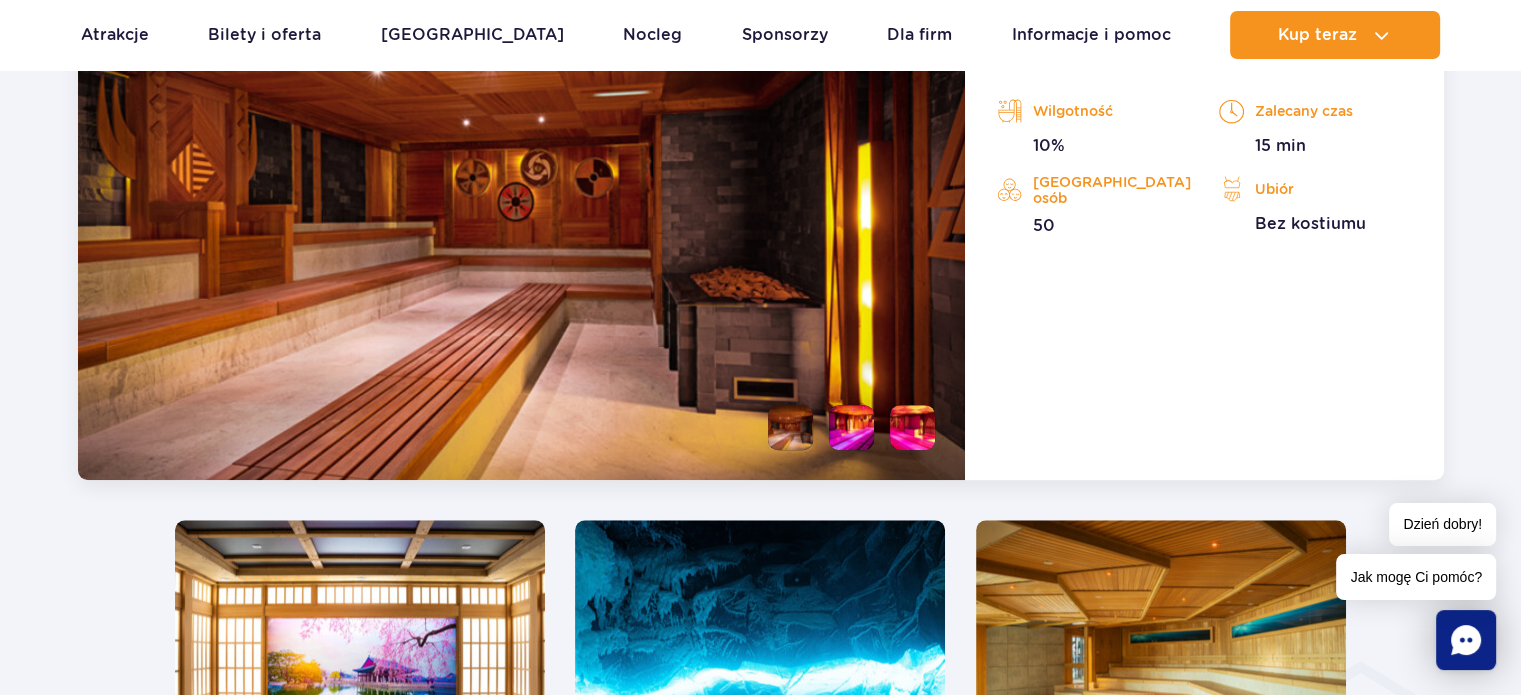 click at bounding box center [851, 427] 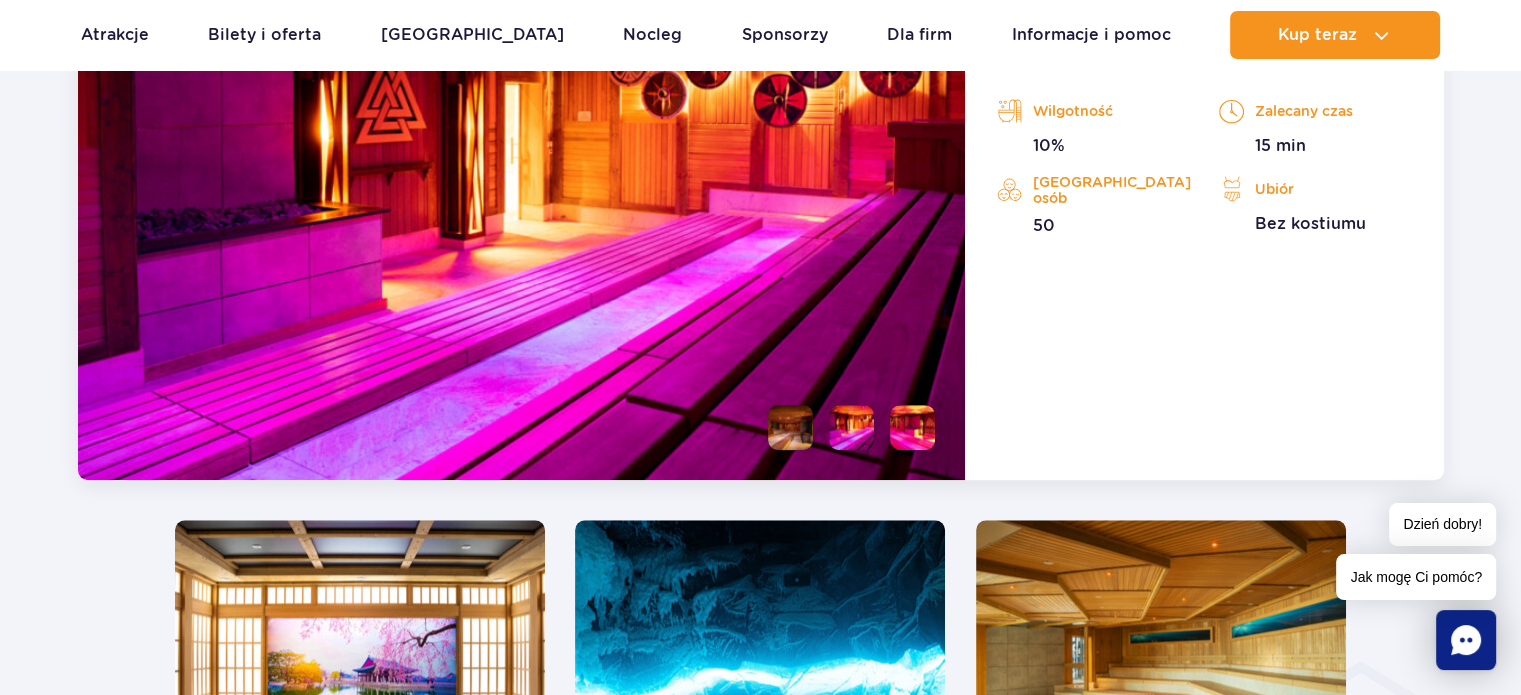 click at bounding box center [912, 427] 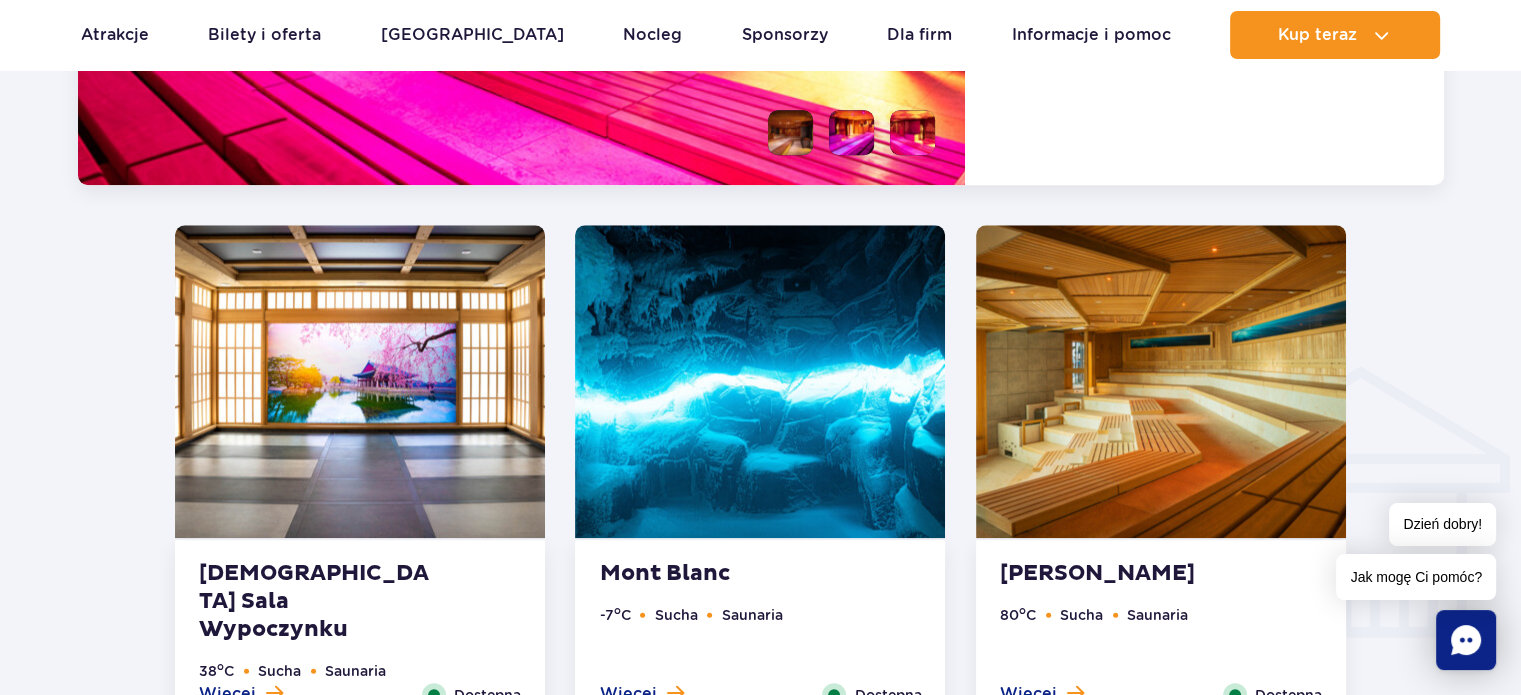 scroll, scrollTop: 2055, scrollLeft: 0, axis: vertical 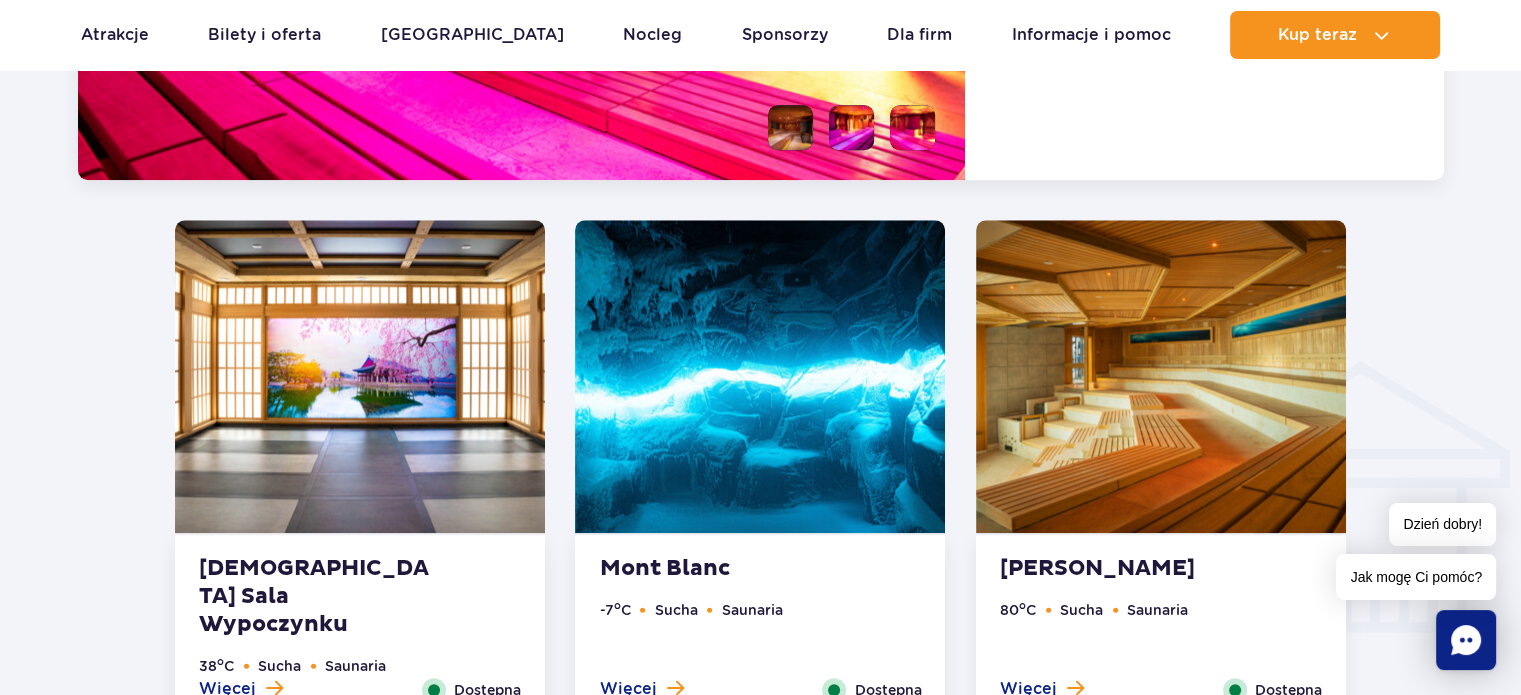 click at bounding box center (360, 376) 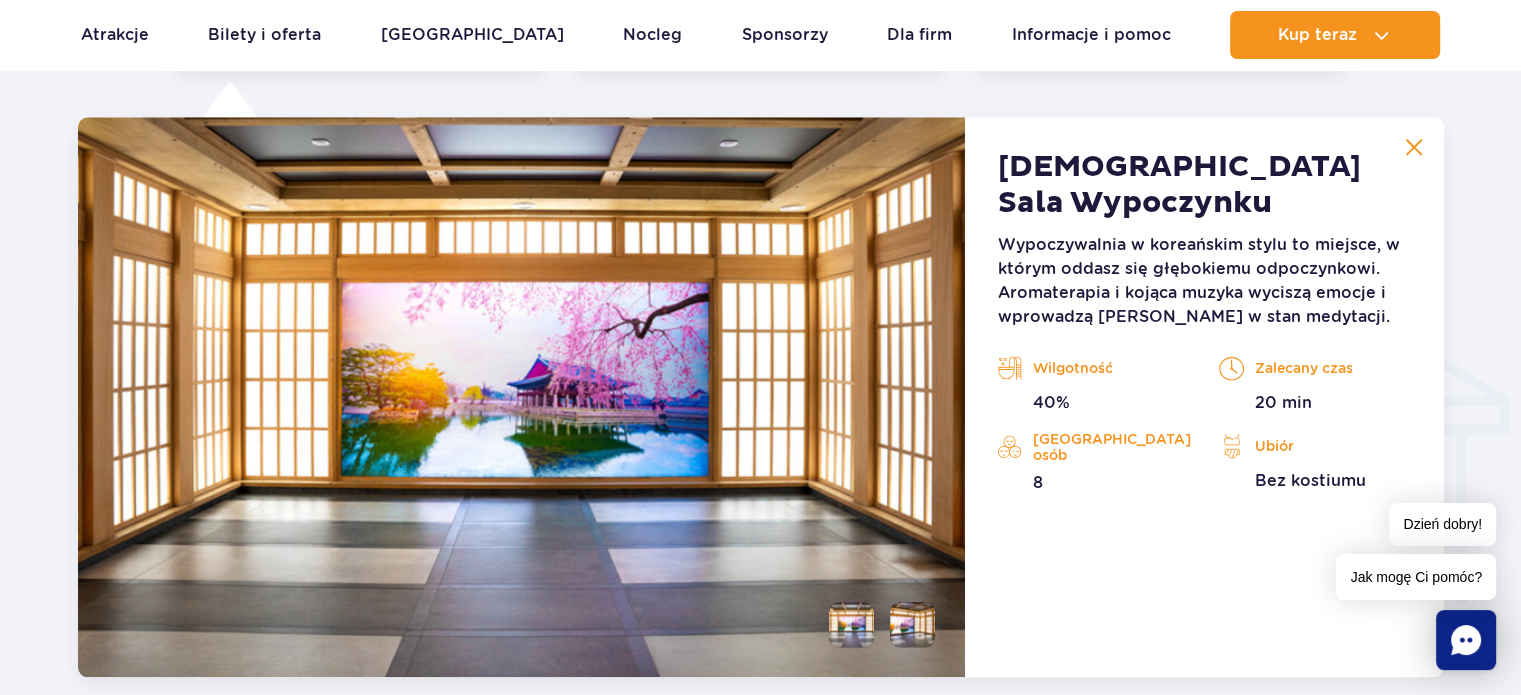 scroll, scrollTop: 2104, scrollLeft: 0, axis: vertical 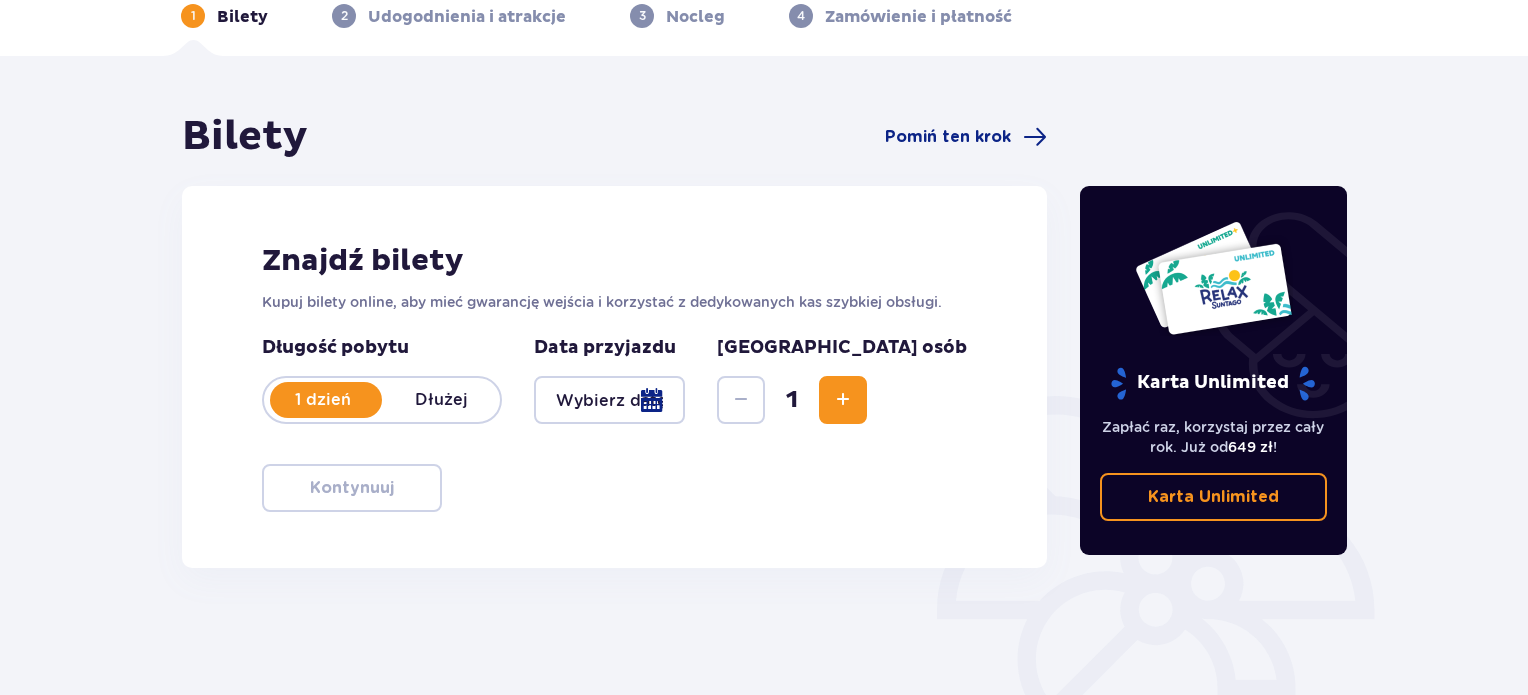 click at bounding box center (609, 400) 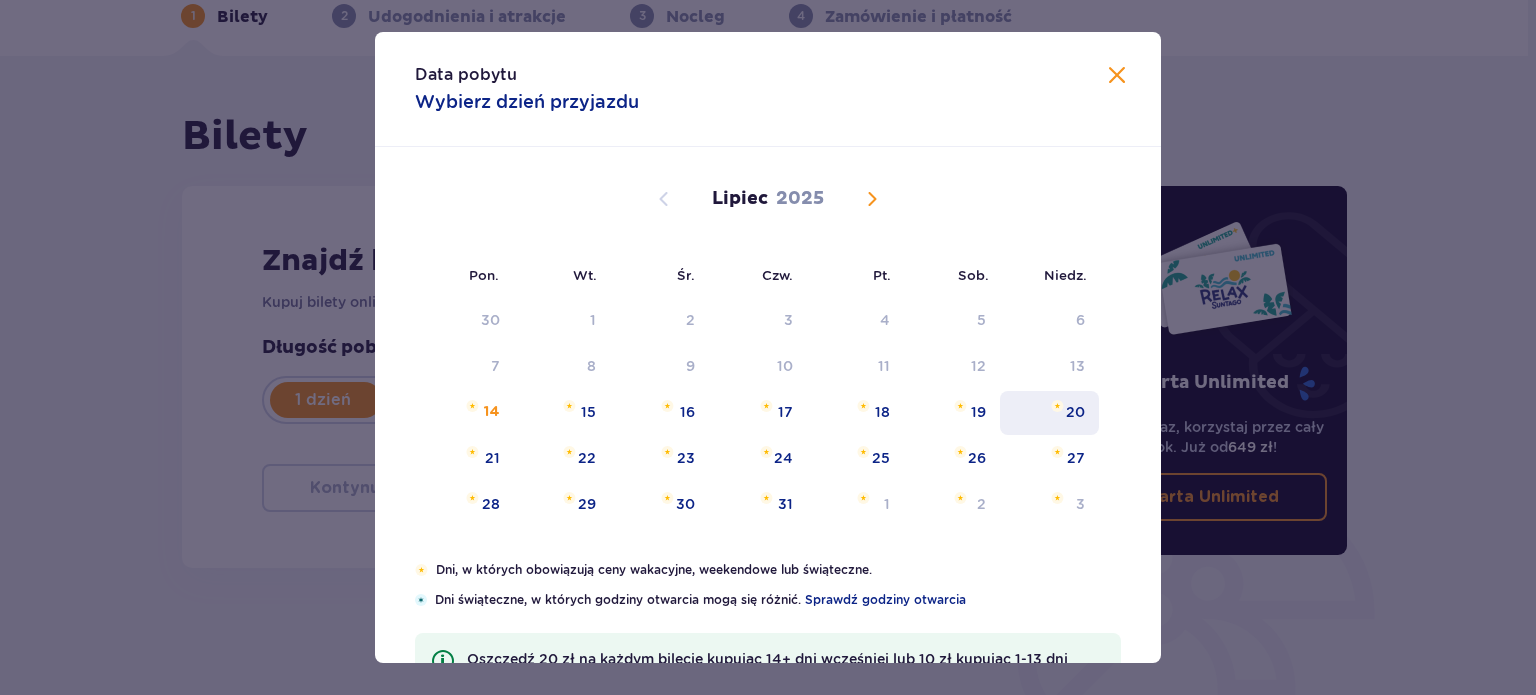 click on "20" at bounding box center [1075, 412] 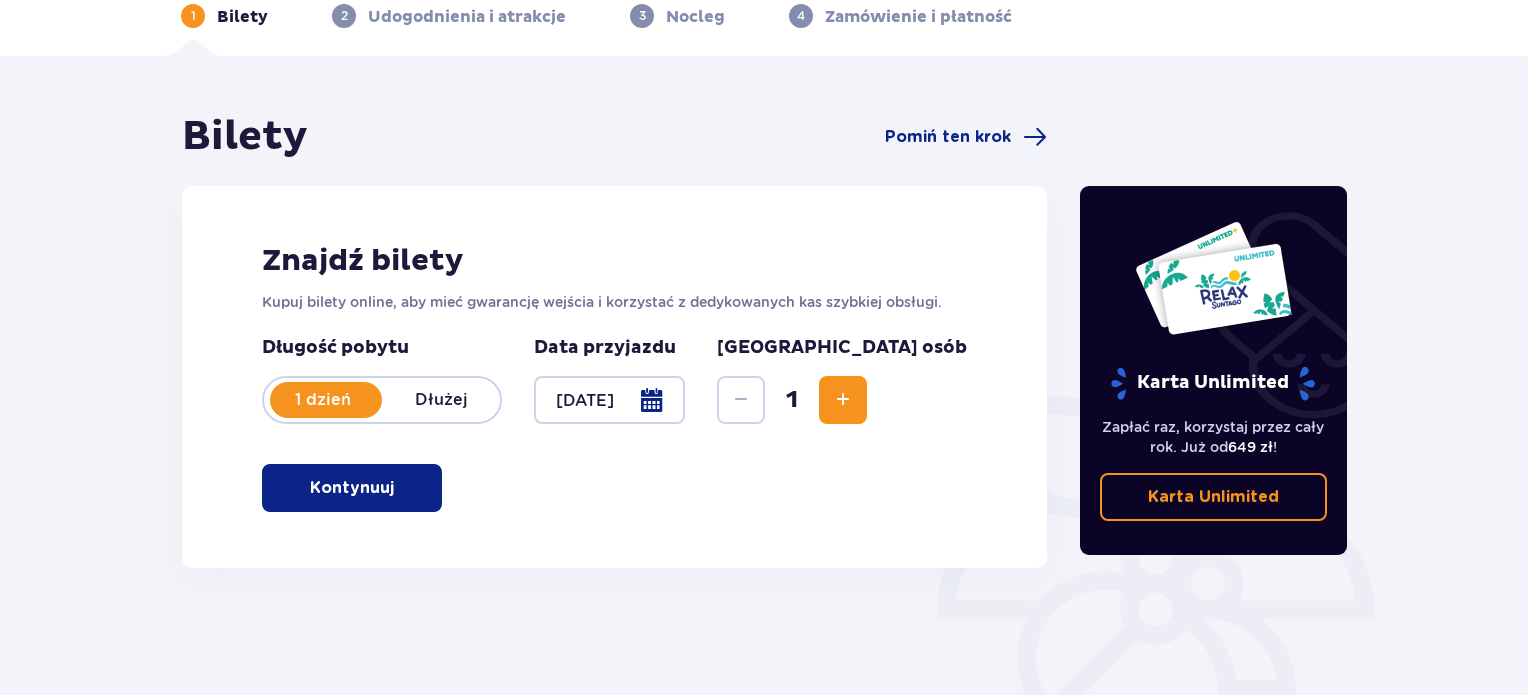 click at bounding box center [843, 400] 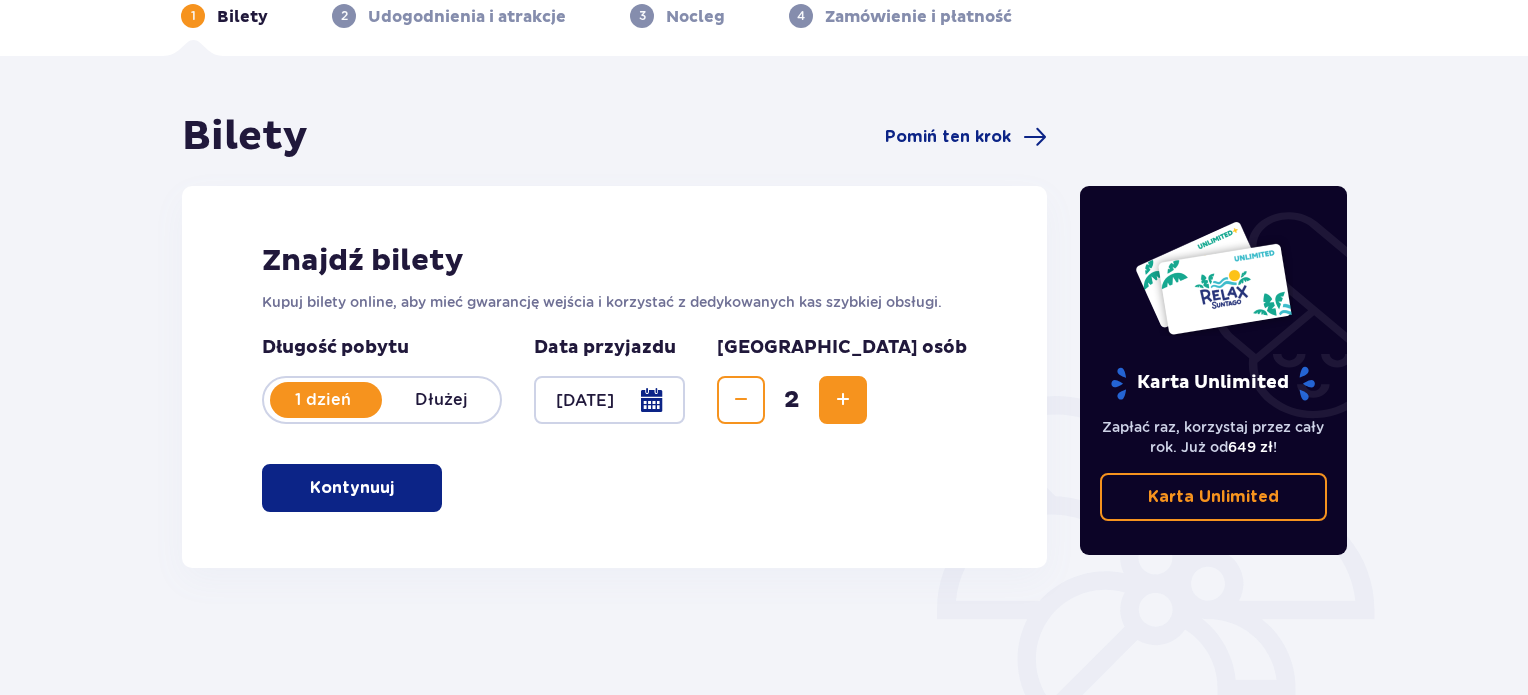 click at bounding box center (843, 400) 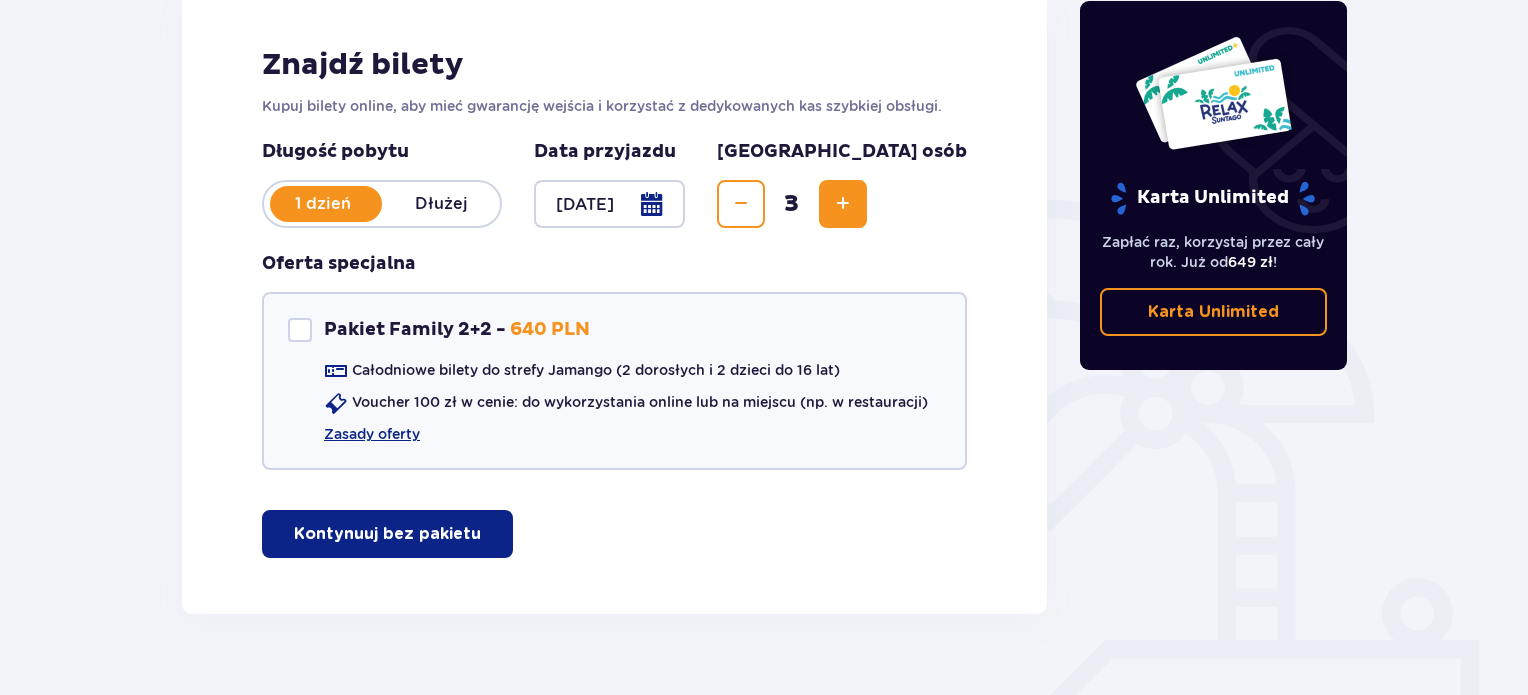 scroll, scrollTop: 334, scrollLeft: 0, axis: vertical 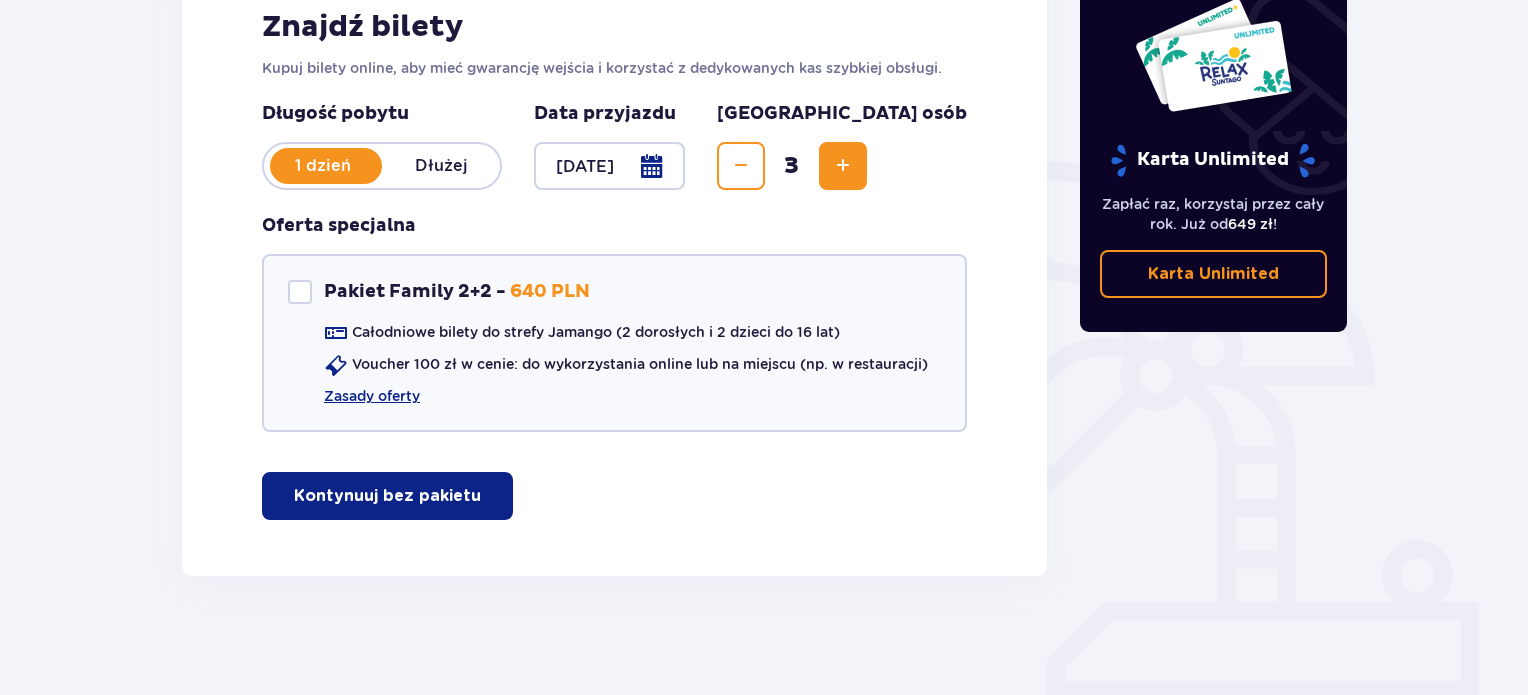 click on "Kontynuuj bez pakietu" at bounding box center [387, 496] 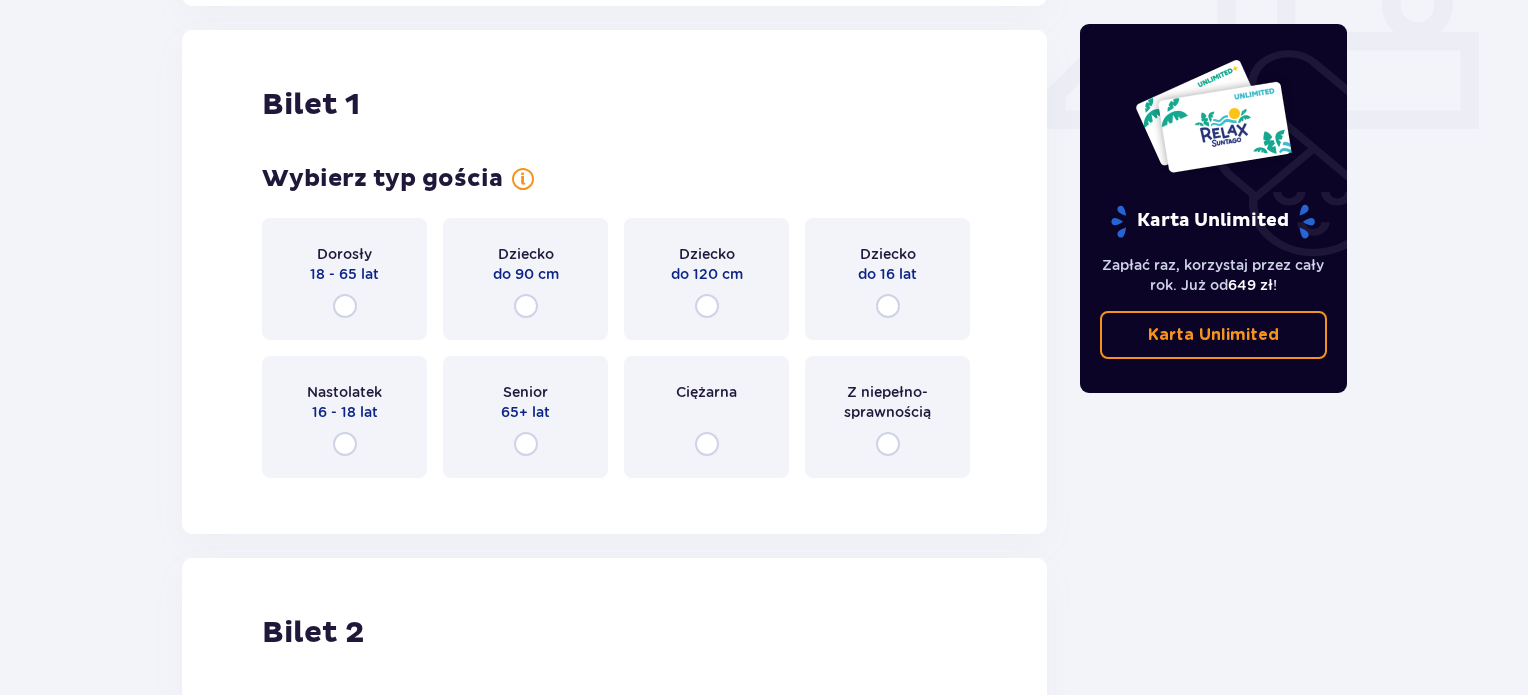 scroll, scrollTop: 909, scrollLeft: 0, axis: vertical 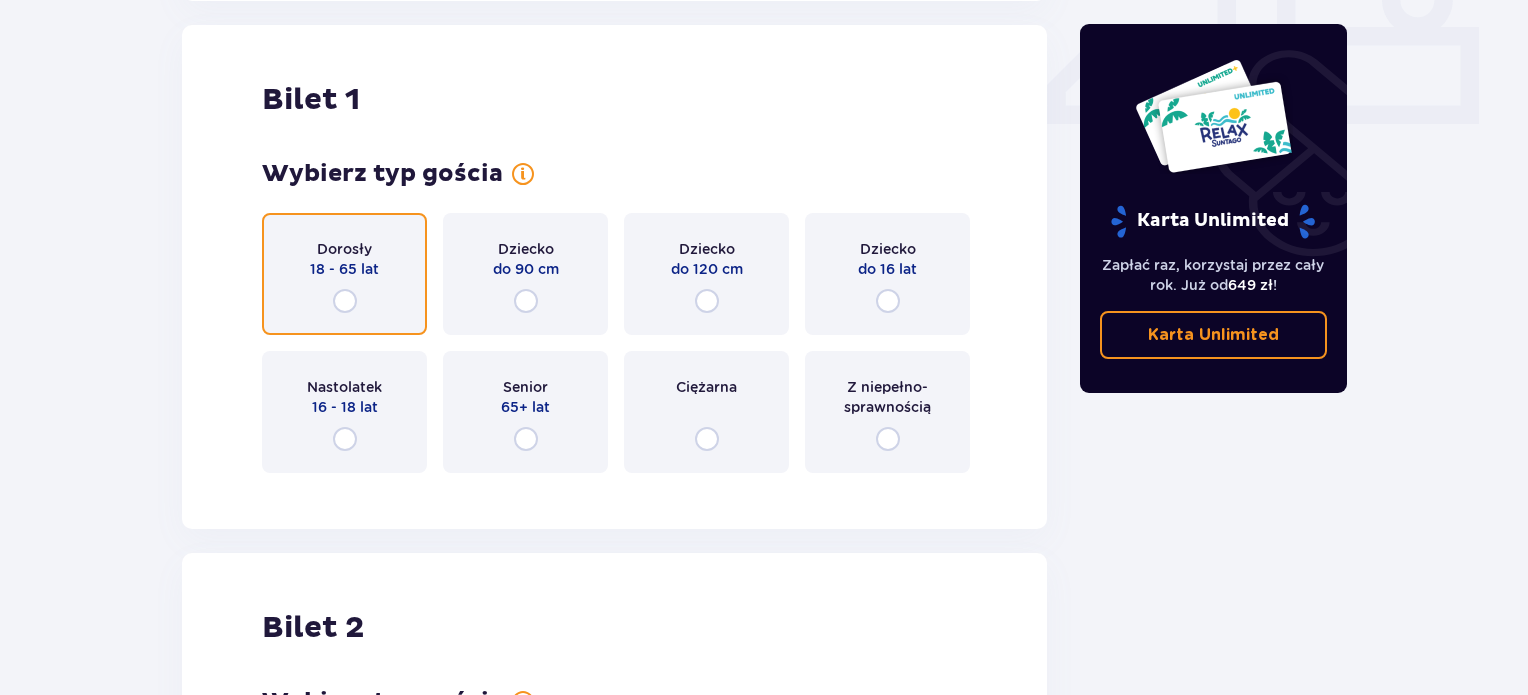 click at bounding box center (345, 301) 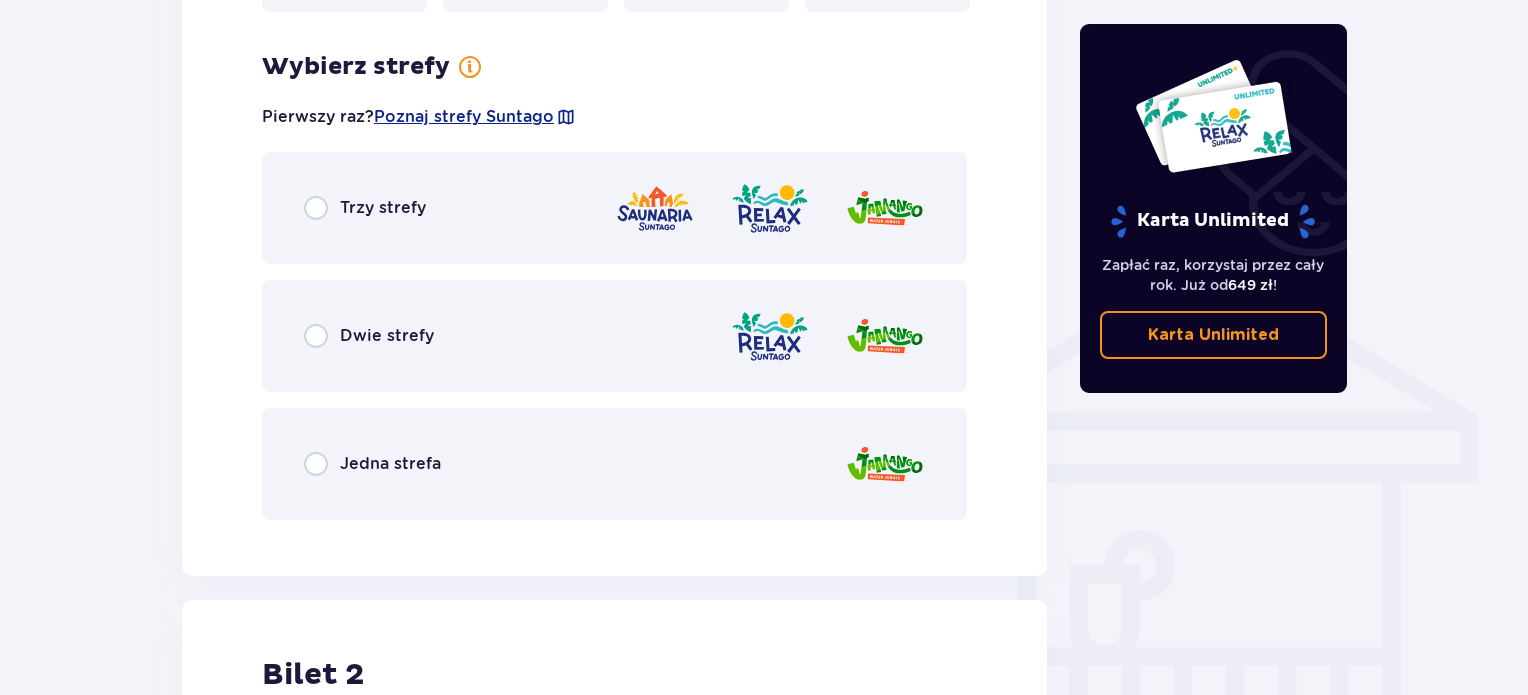 scroll, scrollTop: 1397, scrollLeft: 0, axis: vertical 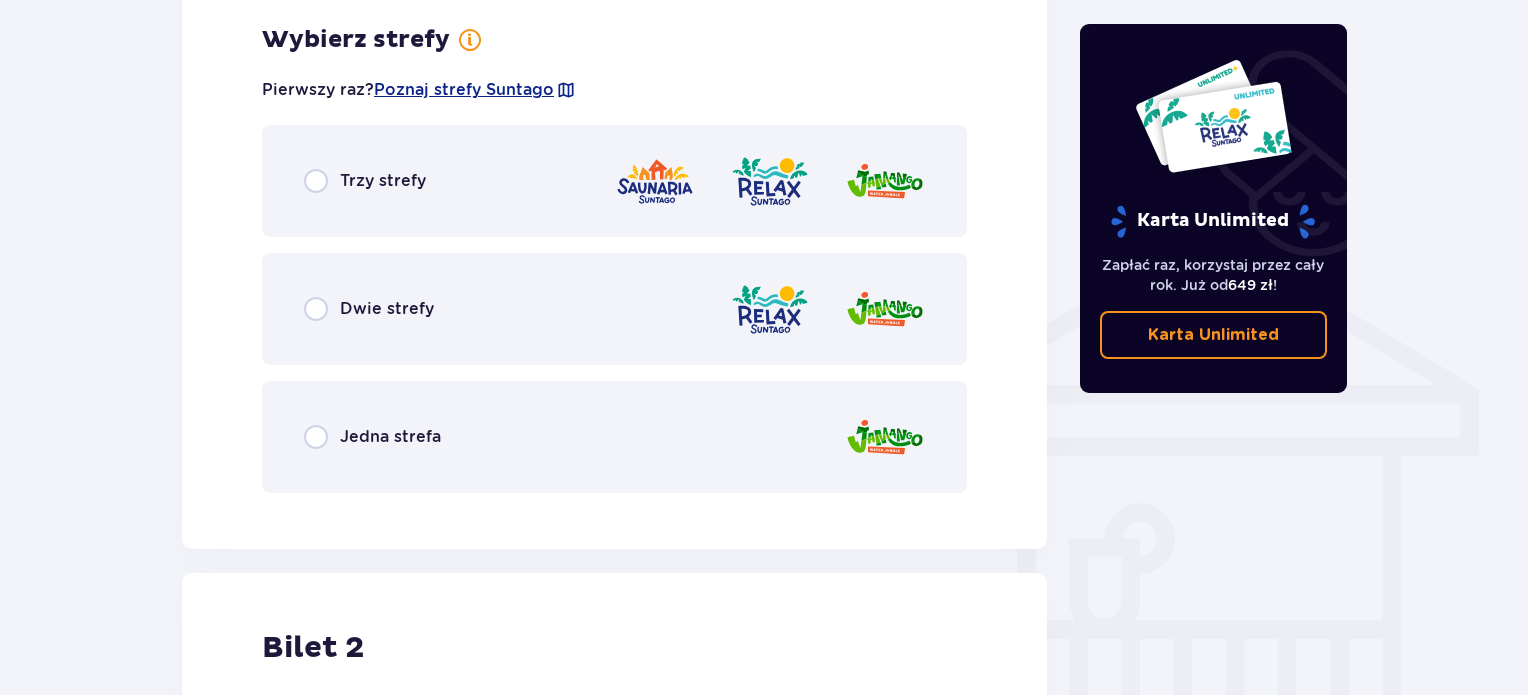 click on "Dwie strefy" at bounding box center [387, 309] 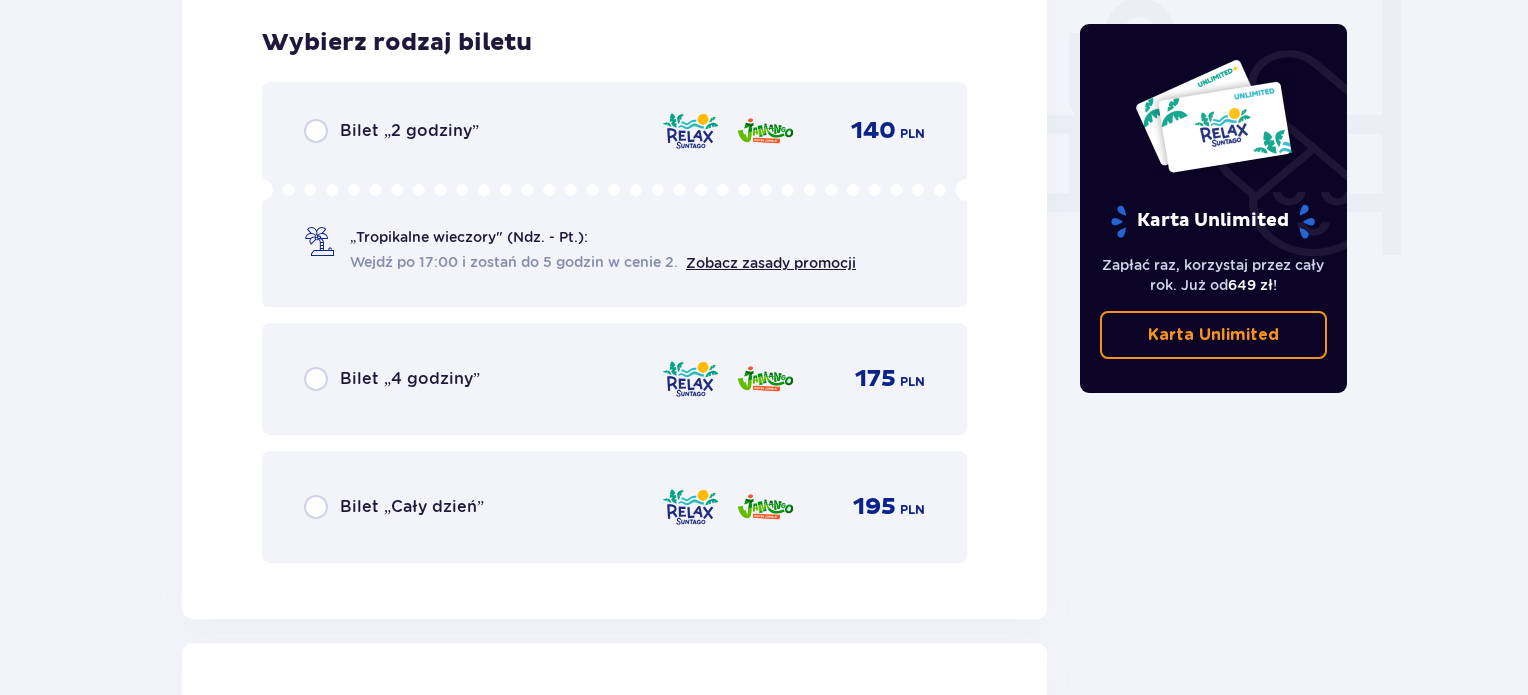 scroll, scrollTop: 1905, scrollLeft: 0, axis: vertical 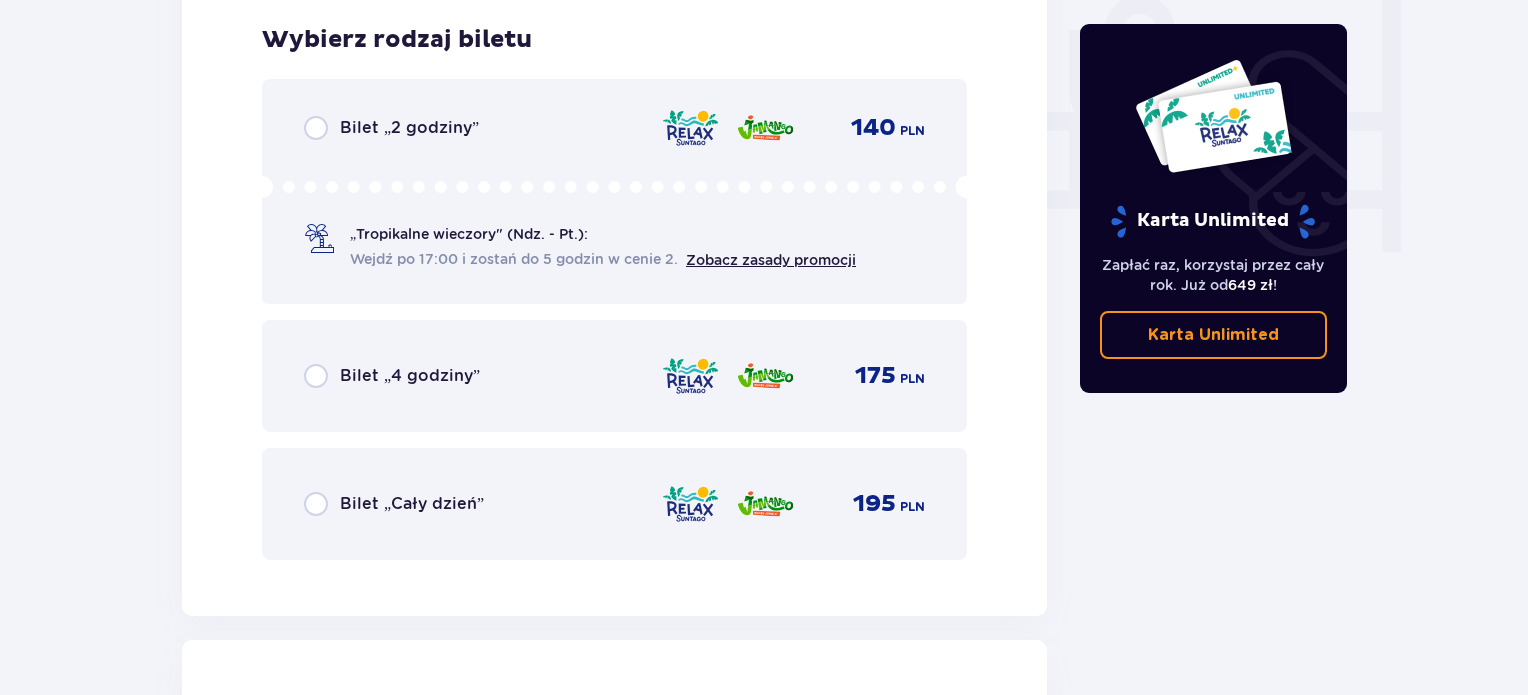 click on "Bilet „Cały dzień”" at bounding box center (412, 504) 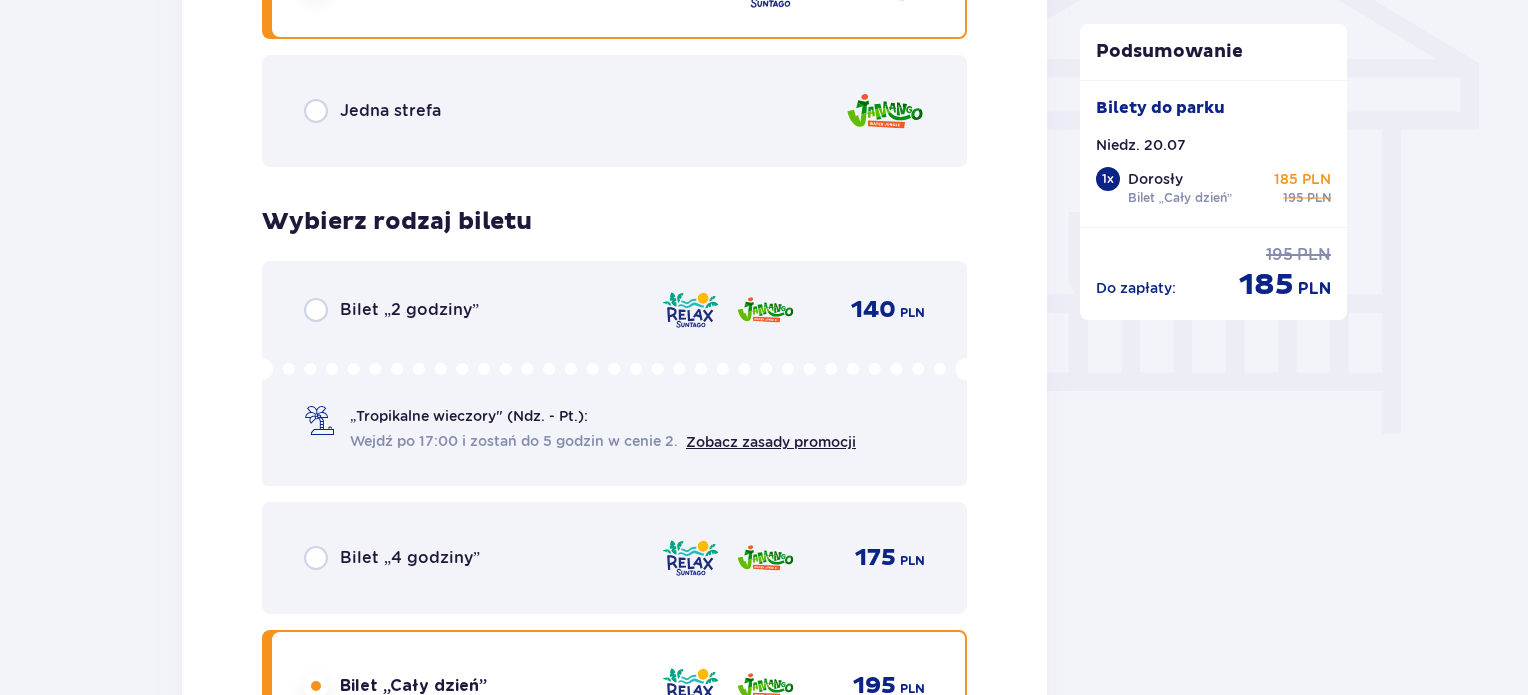 scroll, scrollTop: 1719, scrollLeft: 0, axis: vertical 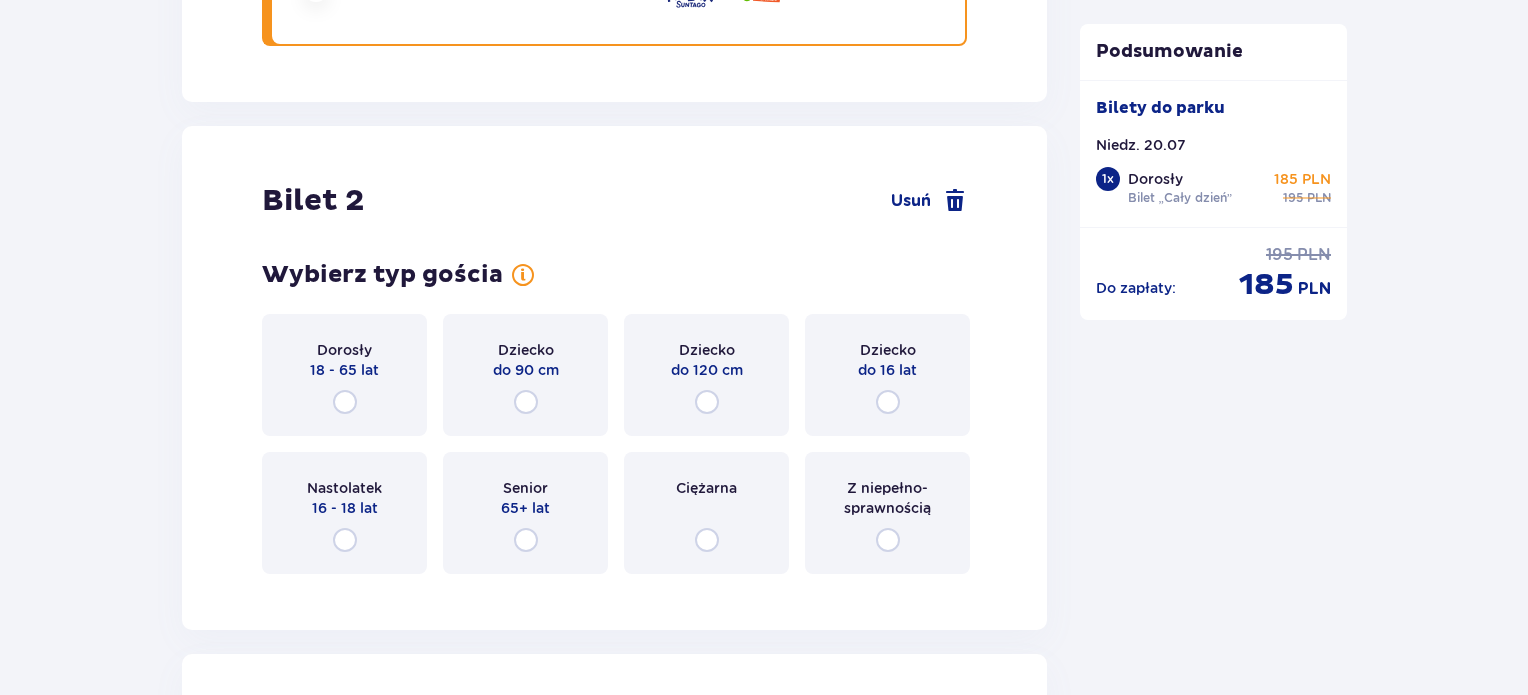 click on "Dorosły 18 - 65 lat" at bounding box center (344, 375) 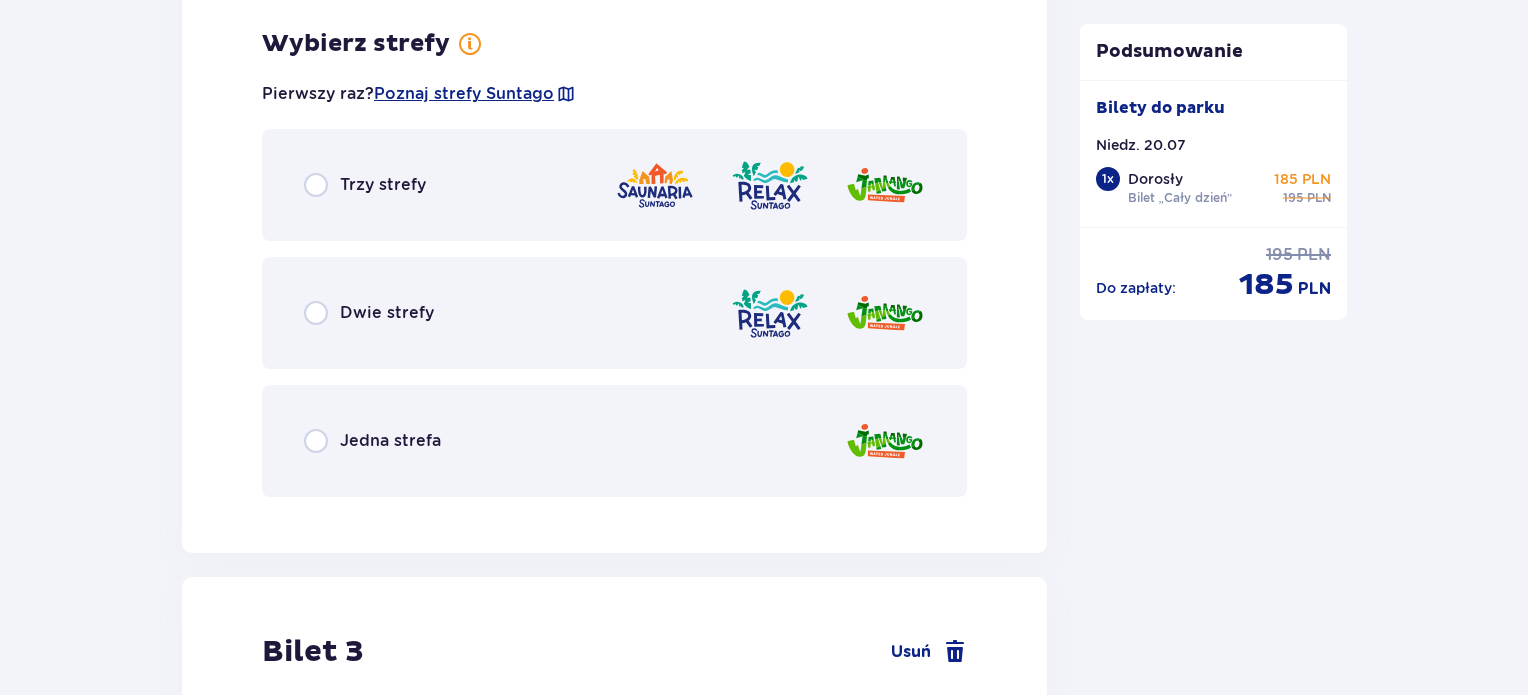 scroll, scrollTop: 3007, scrollLeft: 0, axis: vertical 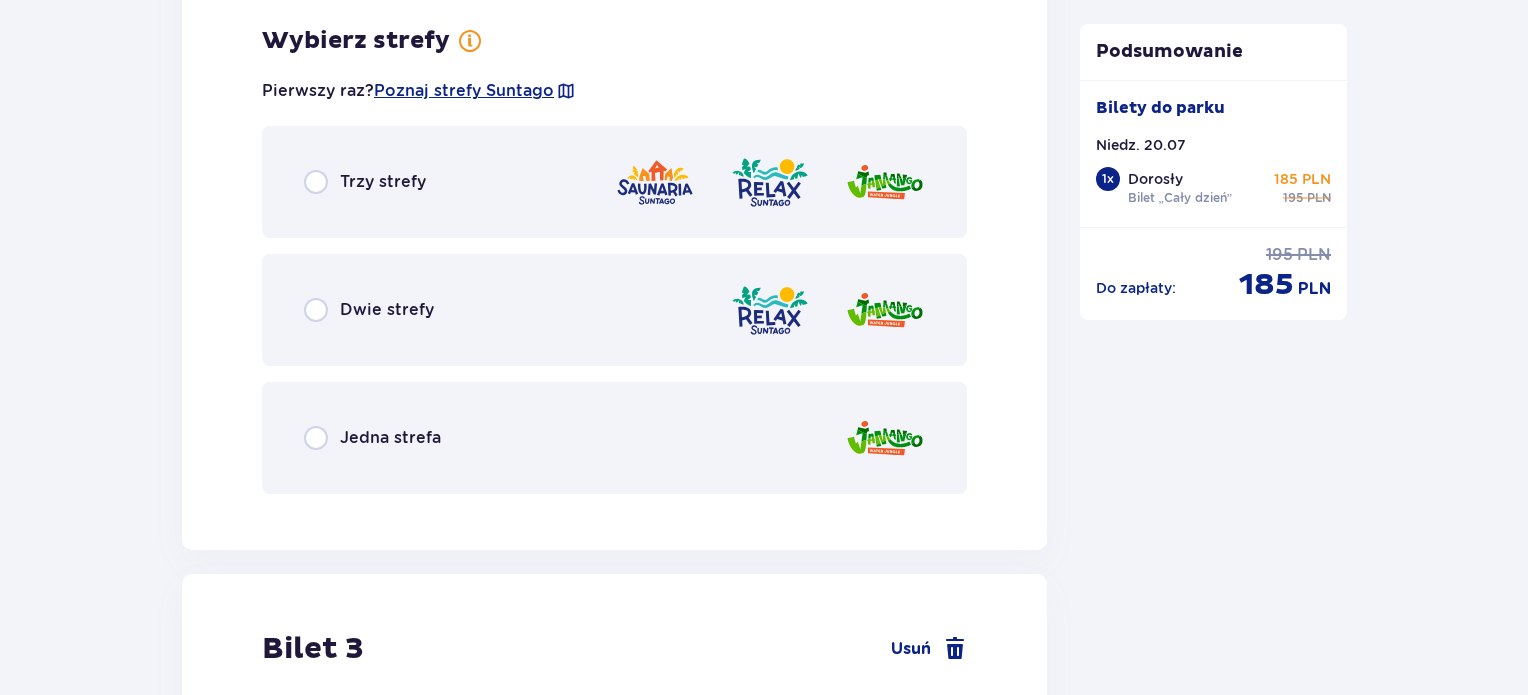 click on "Dwie strefy" at bounding box center [614, 310] 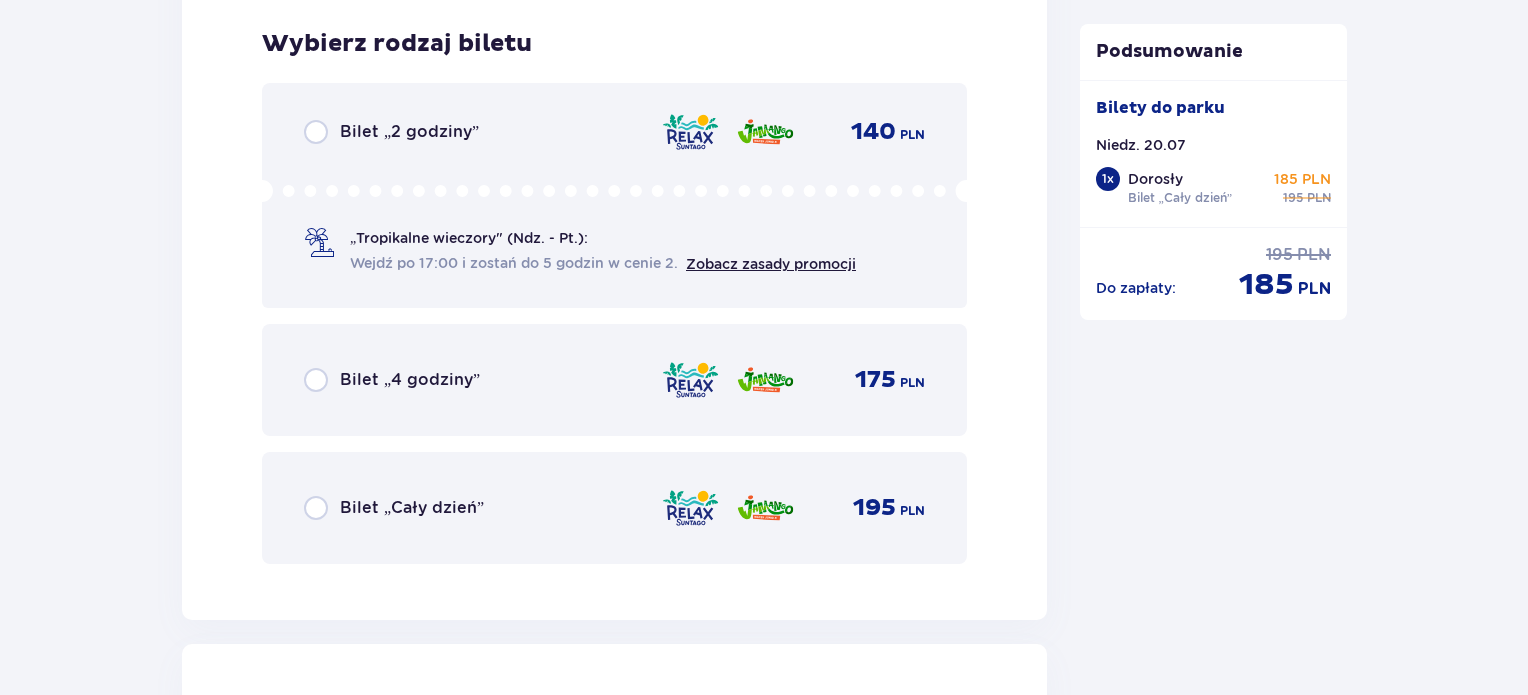 scroll, scrollTop: 3515, scrollLeft: 0, axis: vertical 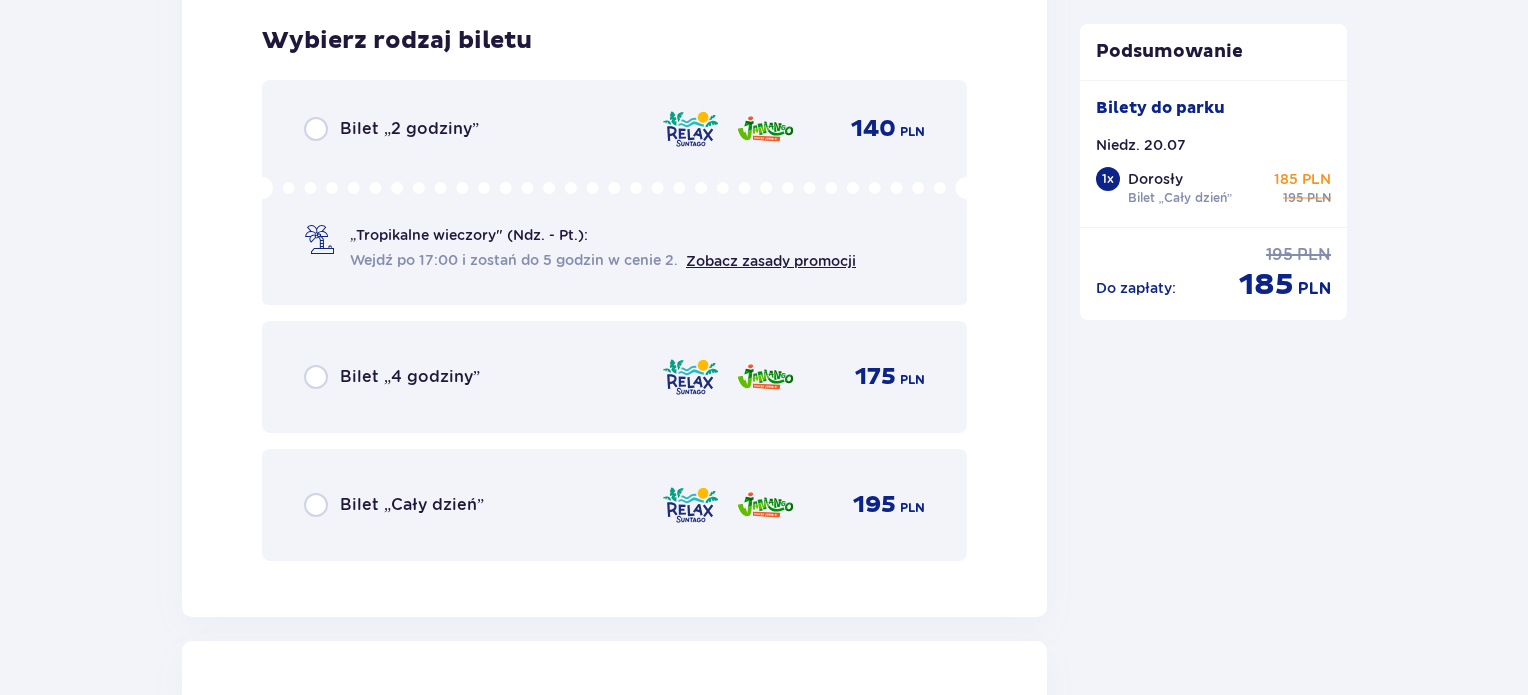 click on "Bilet „Cały dzień” 195 PLN" at bounding box center (614, 505) 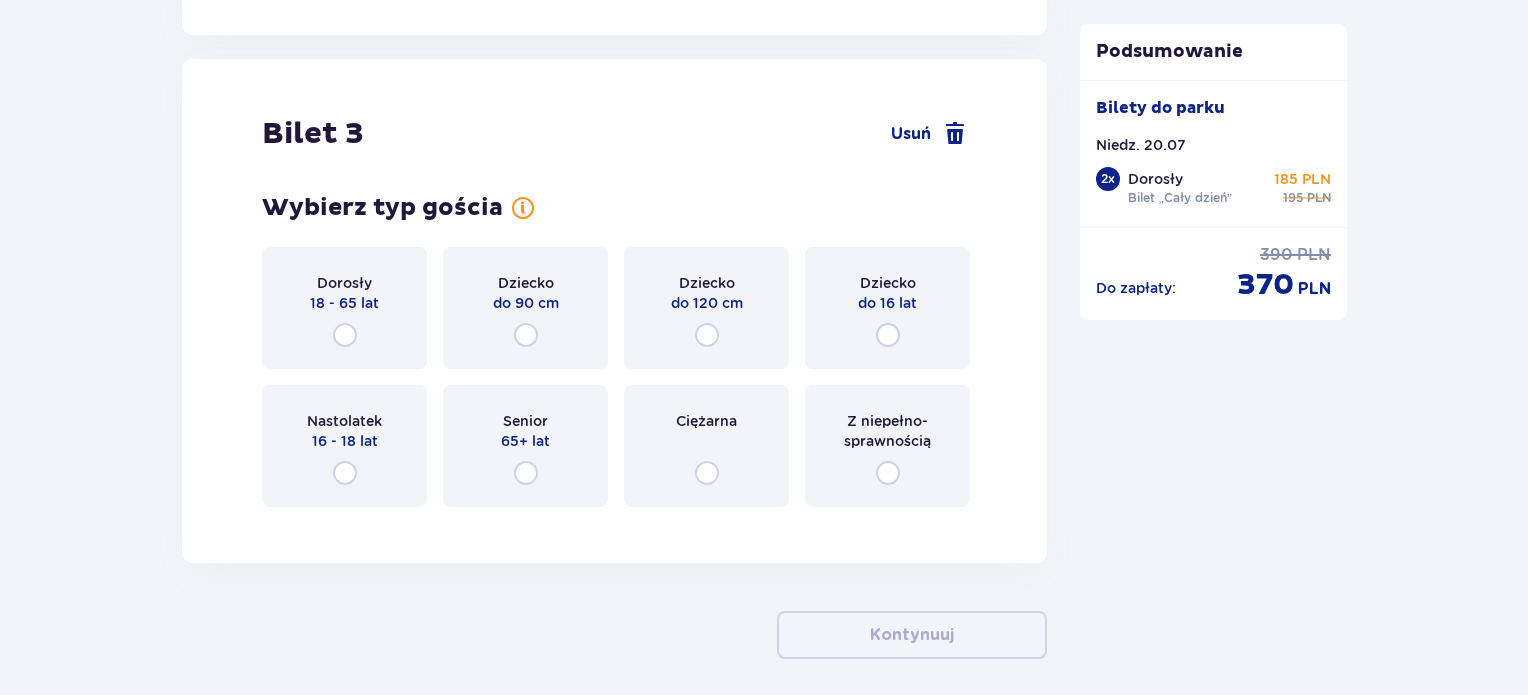 scroll, scrollTop: 4129, scrollLeft: 0, axis: vertical 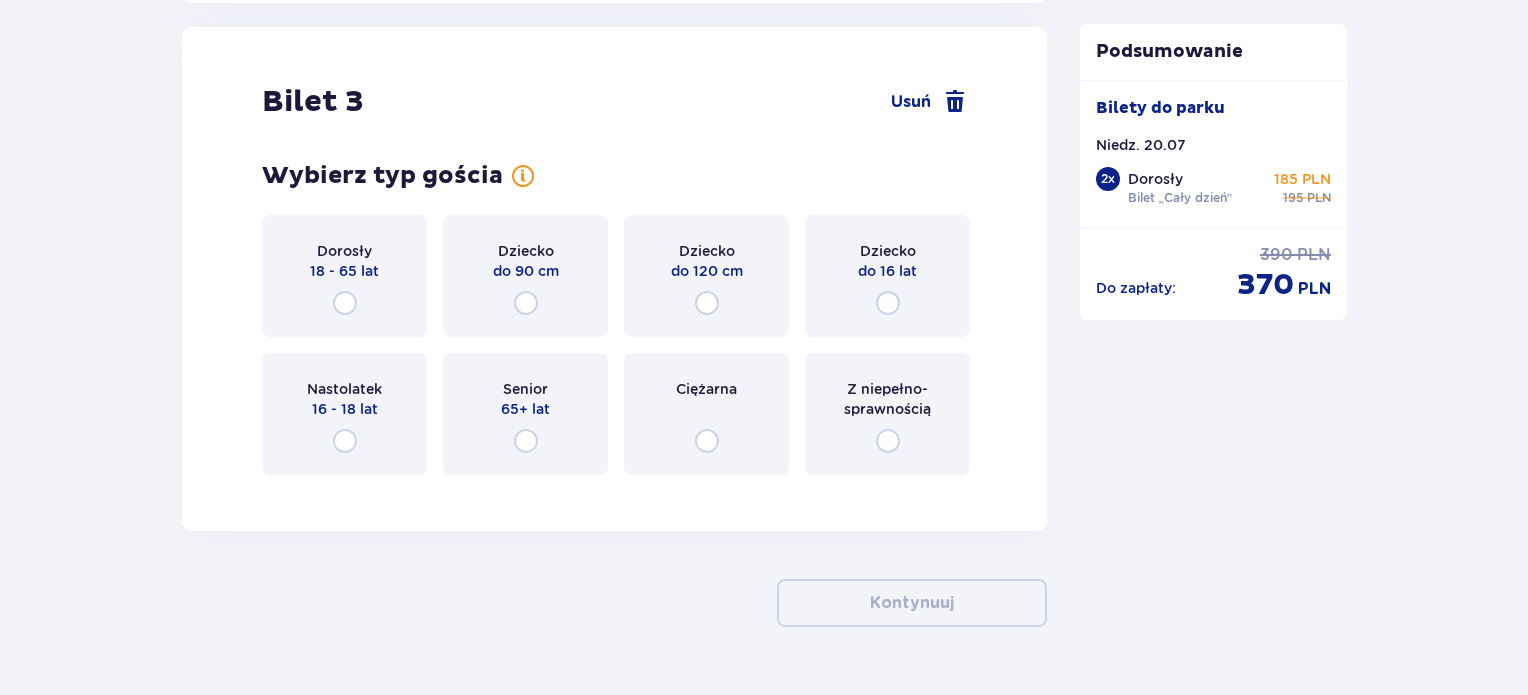 click on "Nastolatek 16 - 18 lat" at bounding box center (344, 414) 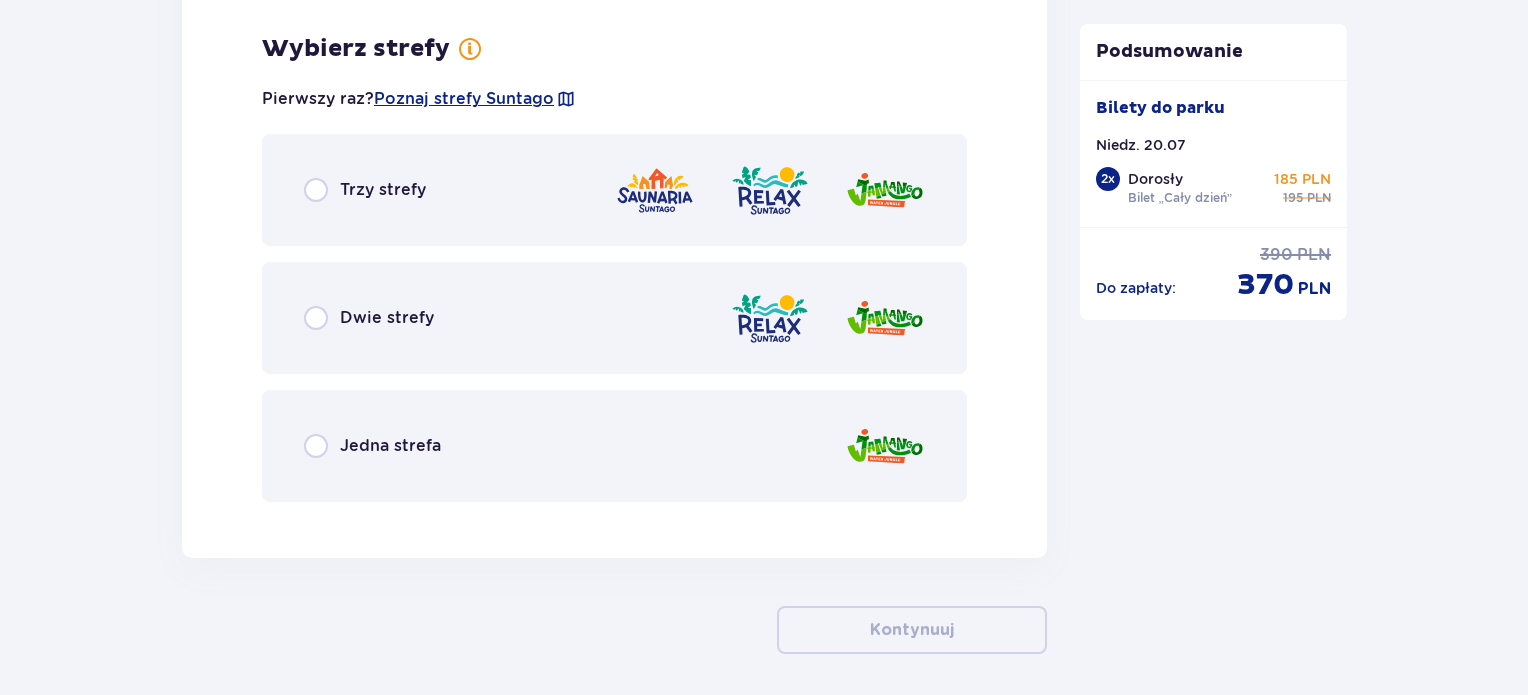 scroll, scrollTop: 4617, scrollLeft: 0, axis: vertical 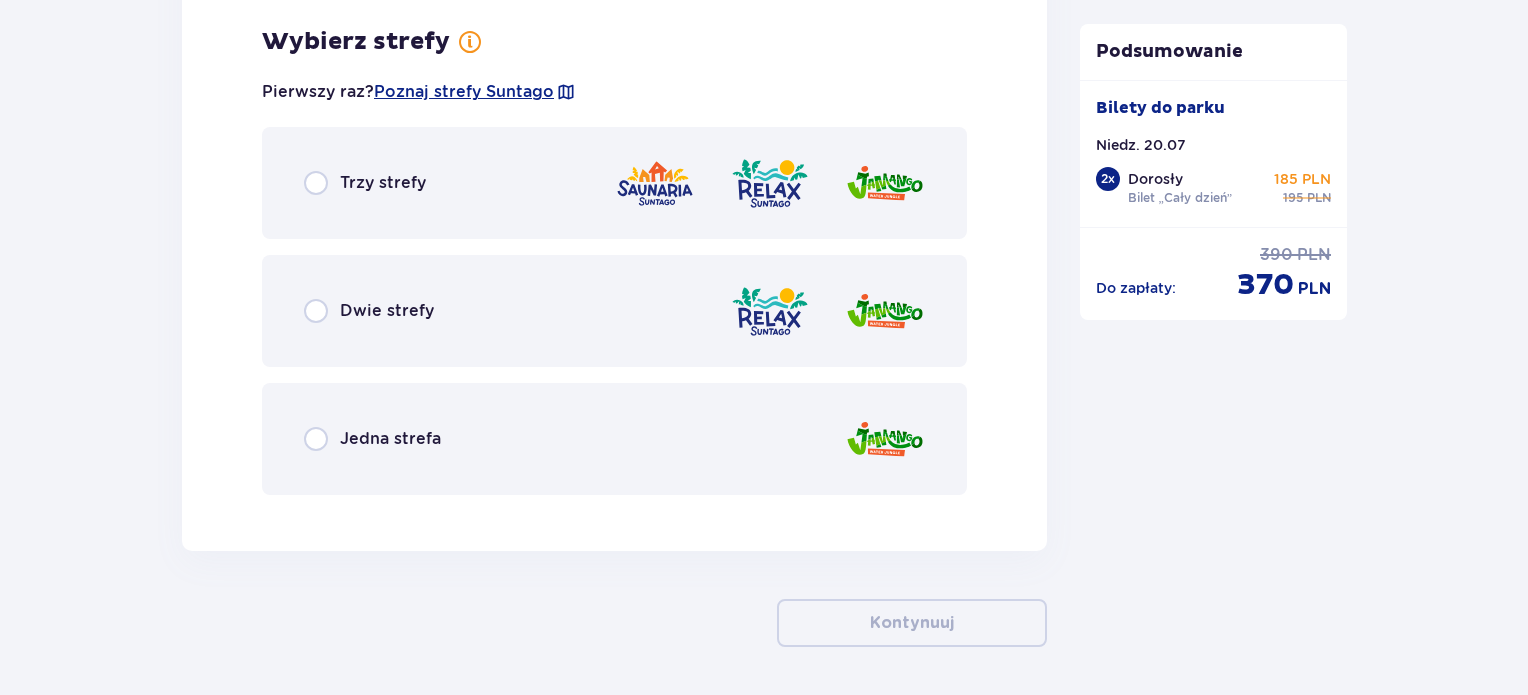 click on "Dwie strefy" at bounding box center (614, 311) 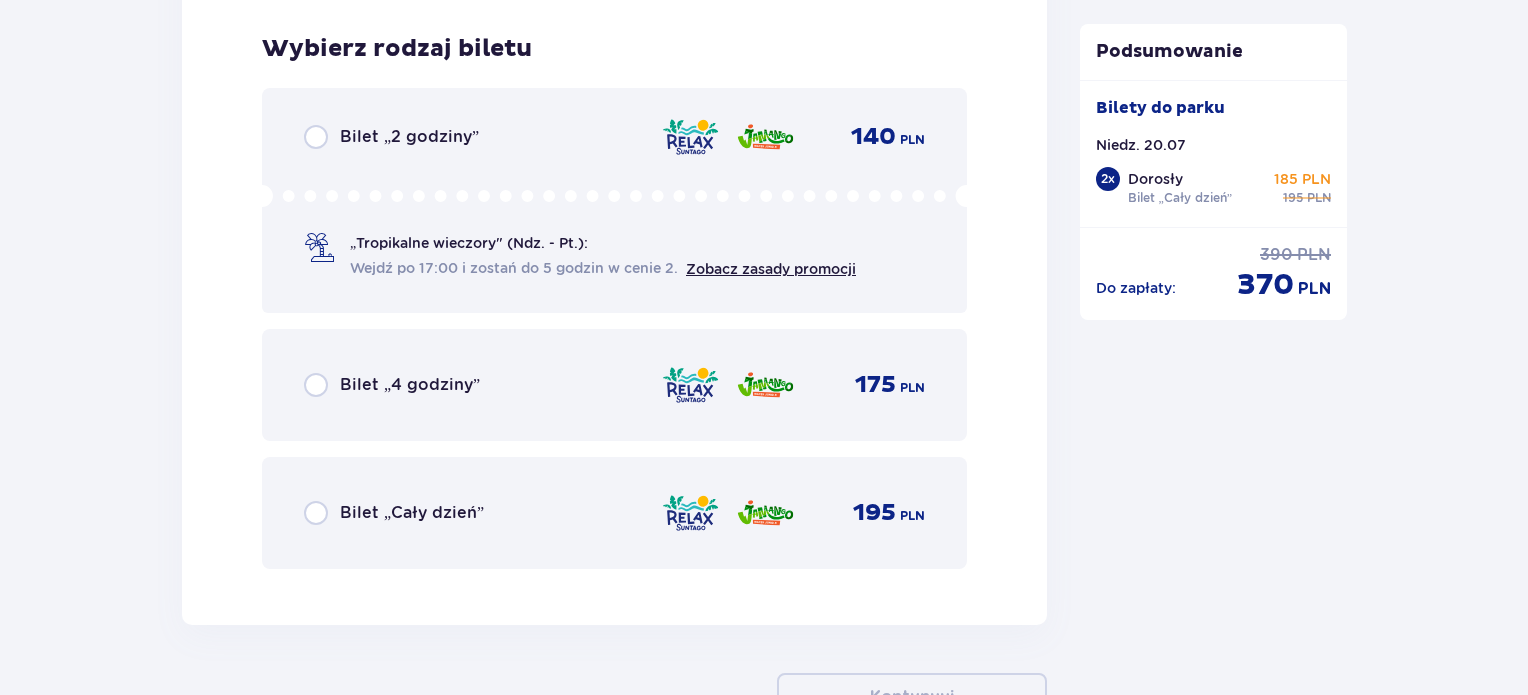 scroll, scrollTop: 5125, scrollLeft: 0, axis: vertical 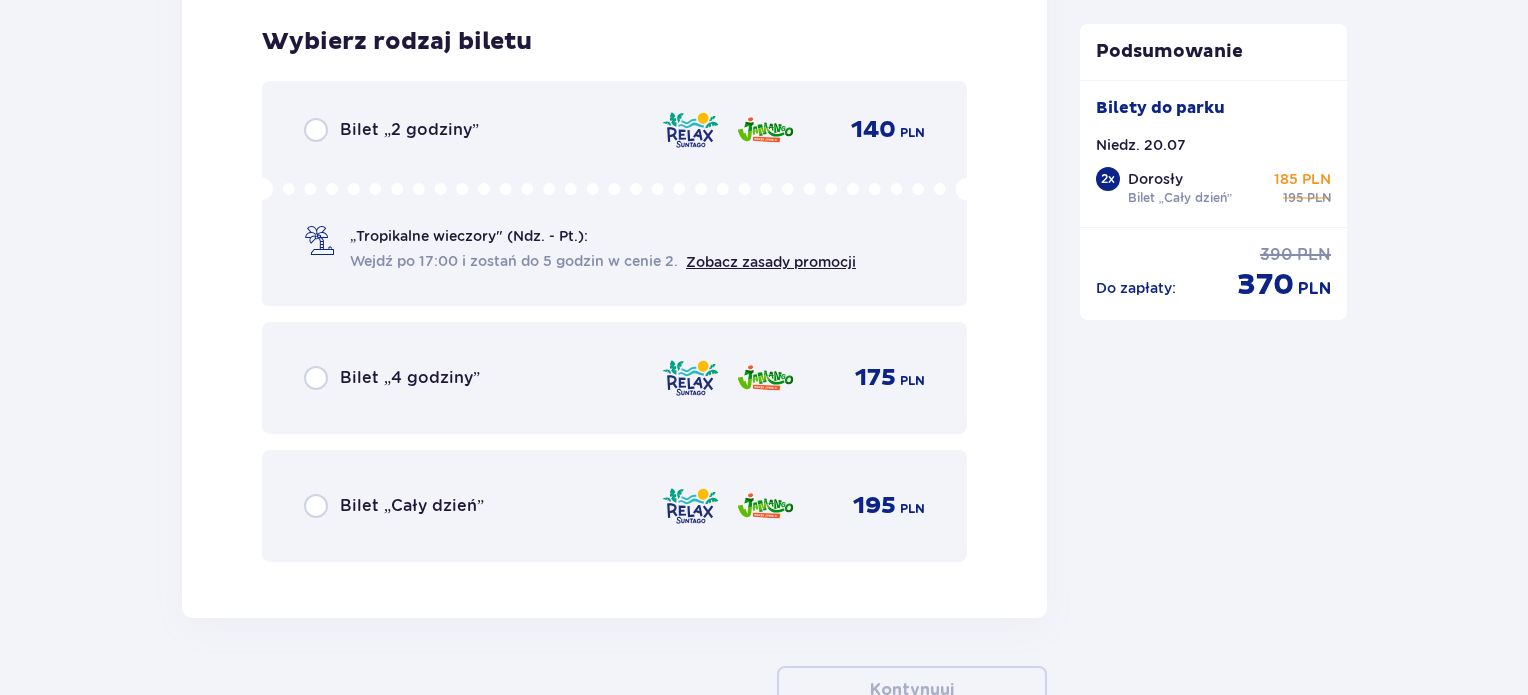 click on "Bilet „Cały dzień”" at bounding box center [412, 506] 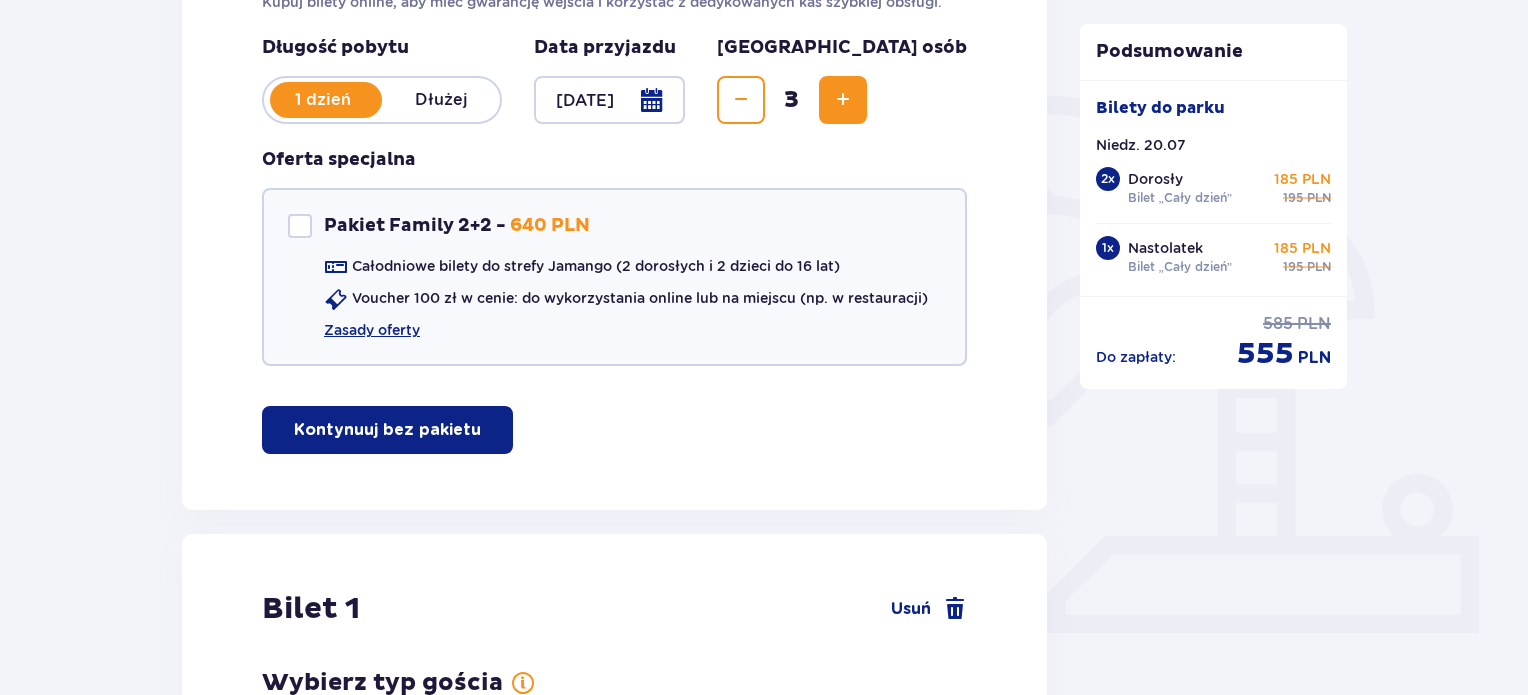 scroll, scrollTop: 0, scrollLeft: 0, axis: both 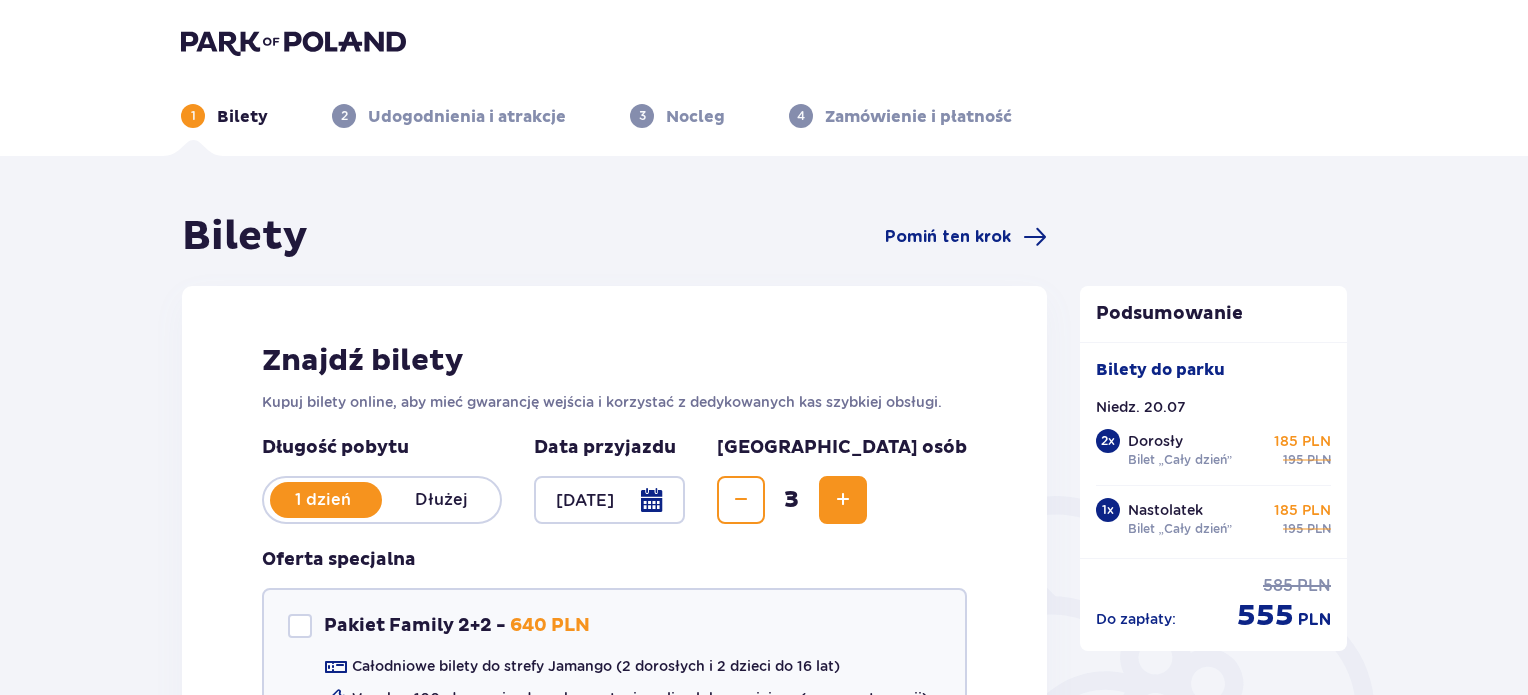 click on "Bilety Pomiń ten krok Znajdź bilety Kupuj bilety online, aby mieć gwarancję wejścia i korzystać z dedykowanych kas szybkiej obsługi. Długość pobytu 1 dzień Dłużej Data przyjazdu [DATE] Liczba osób 3 Oferta specjalna Pakiet Family 2+2    -  640 PLN Całodniowe bilety do strefy Jamango (2 dorosłych i 2 dzieci do 16 lat) Voucher 100 zł w cenie: do wykorzystania online lub na miejscu (np. w restauracji) Zasady oferty Kontynuuj bez pakietu Bilet   1 Usuń Wybierz typ gościa Dorosły 18 - 65 lat Dziecko do 90 cm Dziecko do 120 cm Dziecko do 16 lat Nastolatek 16 - 18 lat Senior 65+ lat Ciężarna Z niepełno­sprawnością Wybierz strefy Pierwszy raz?  Poznaj strefy Suntago Trzy strefy Dwie strefy Jedna strefa Wybierz rodzaj biletu Bilet „2 godziny” 140 PLN „Tropikalne wieczory" (Ndz. - Pt.): Wejdź po 17:00 i zostań do 5 godzin w cenie 2. Zobacz zasady promocji Bilet „4 godziny” 175 PLN Bilet „Cały dzień” 195 PLN Bilet   2 Usuń Wybierz typ gościa Dorosły 18 - 65 lat Dziecko" at bounding box center (764, 3159) 